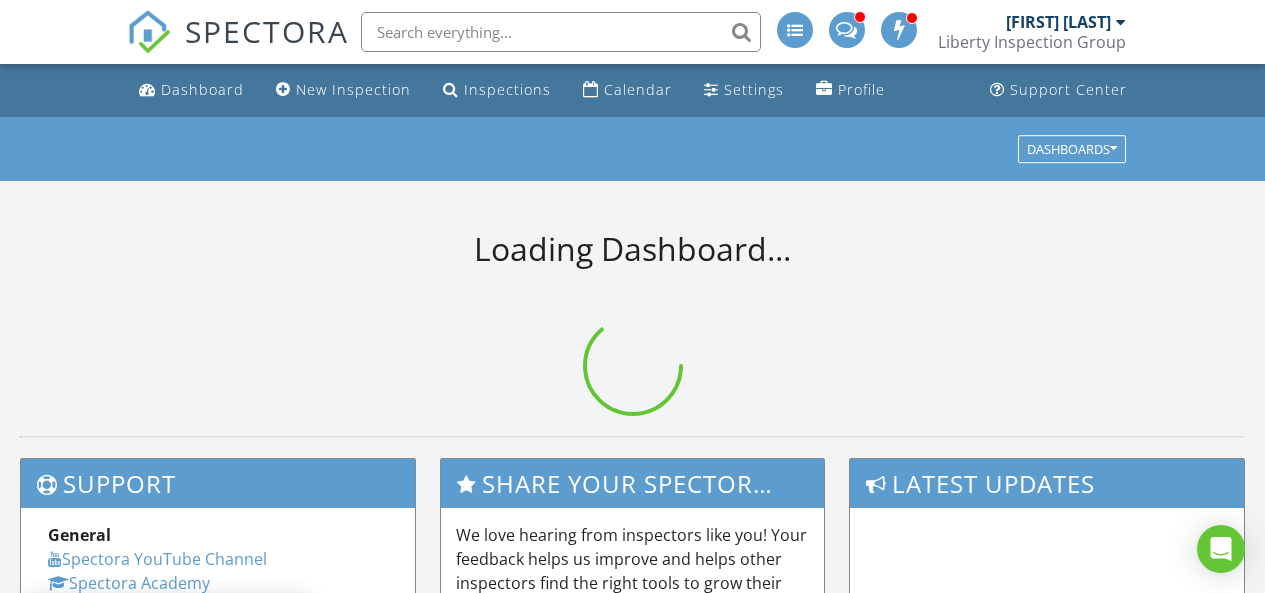 scroll, scrollTop: 0, scrollLeft: 0, axis: both 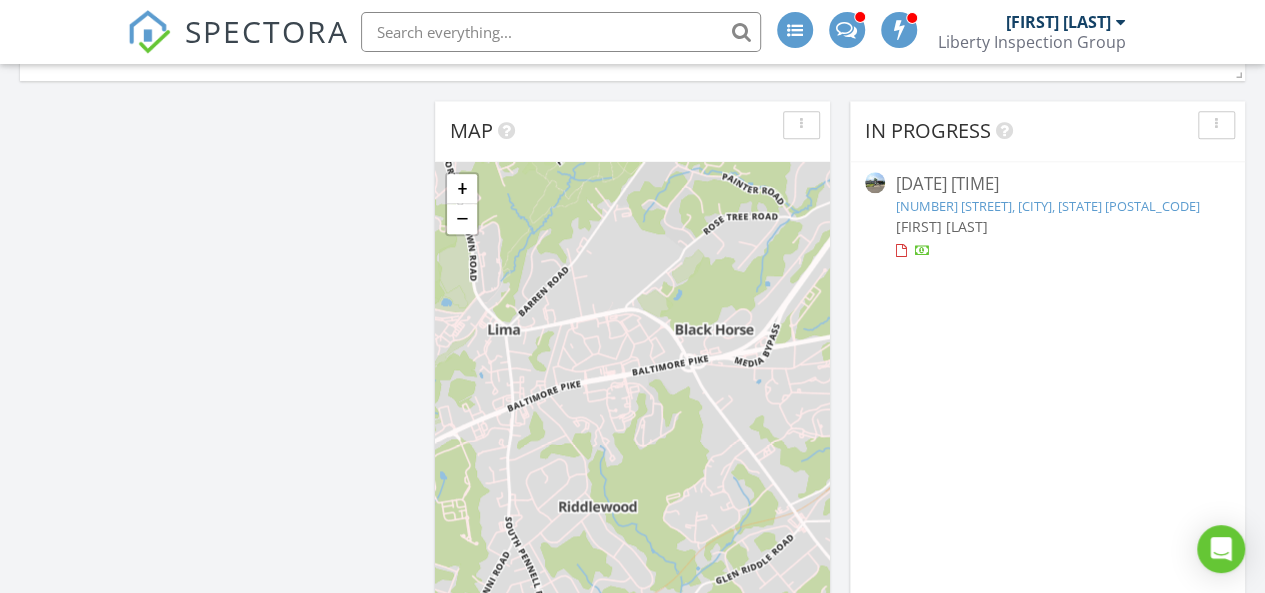click at bounding box center [801, 125] 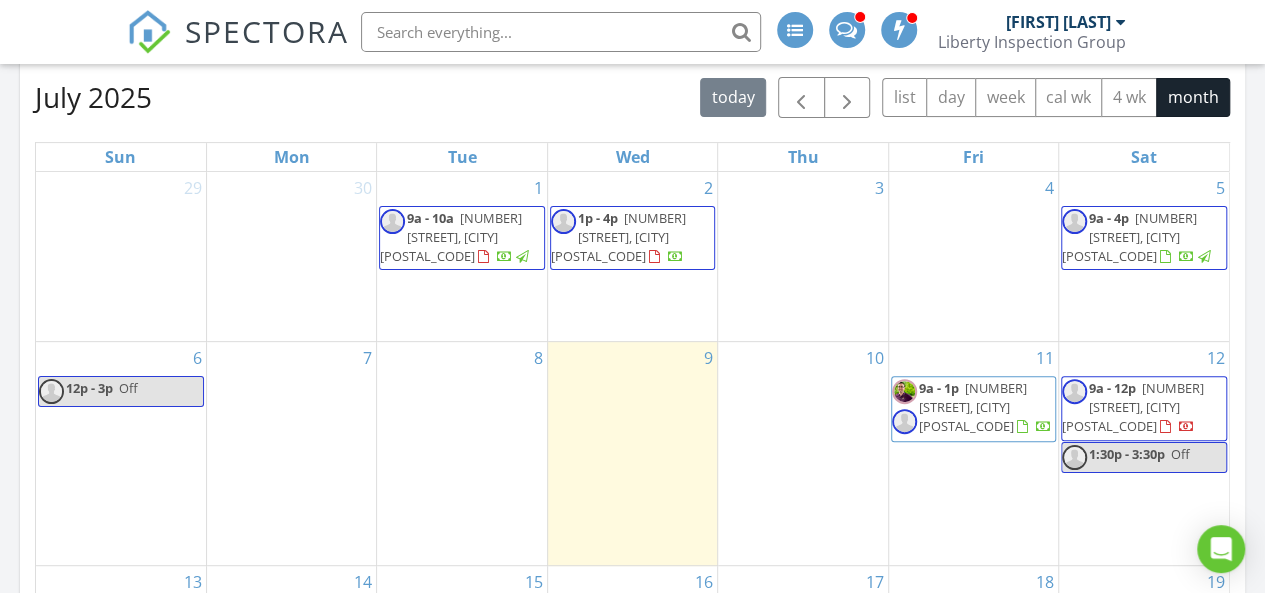 scroll, scrollTop: 100, scrollLeft: 0, axis: vertical 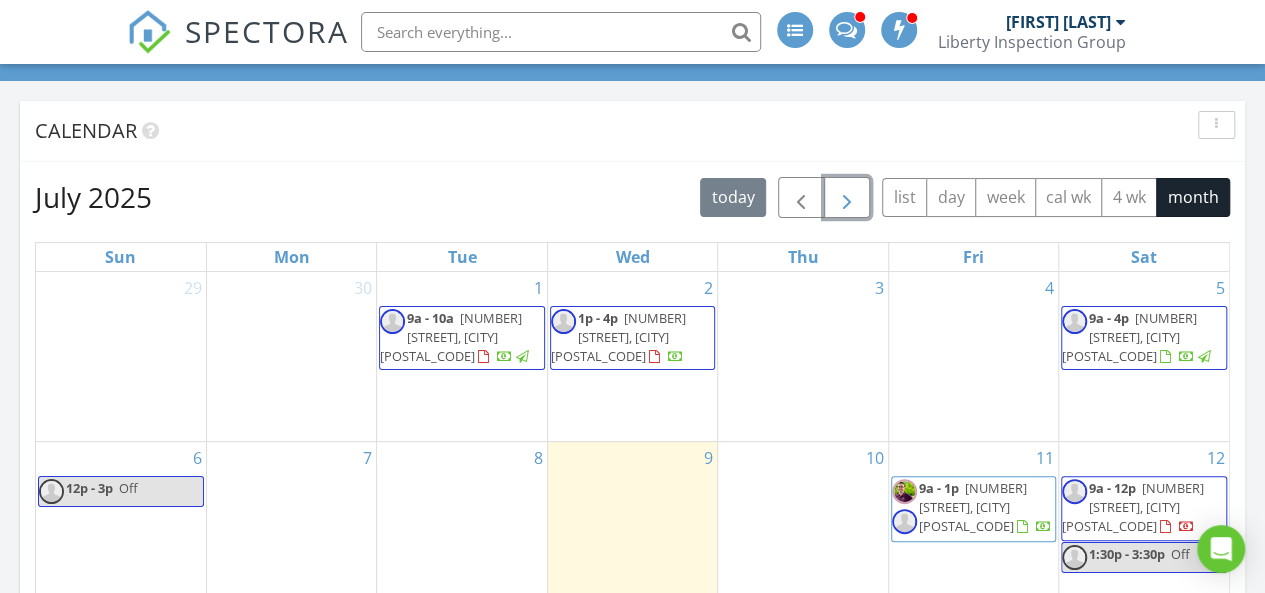 click at bounding box center (847, 198) 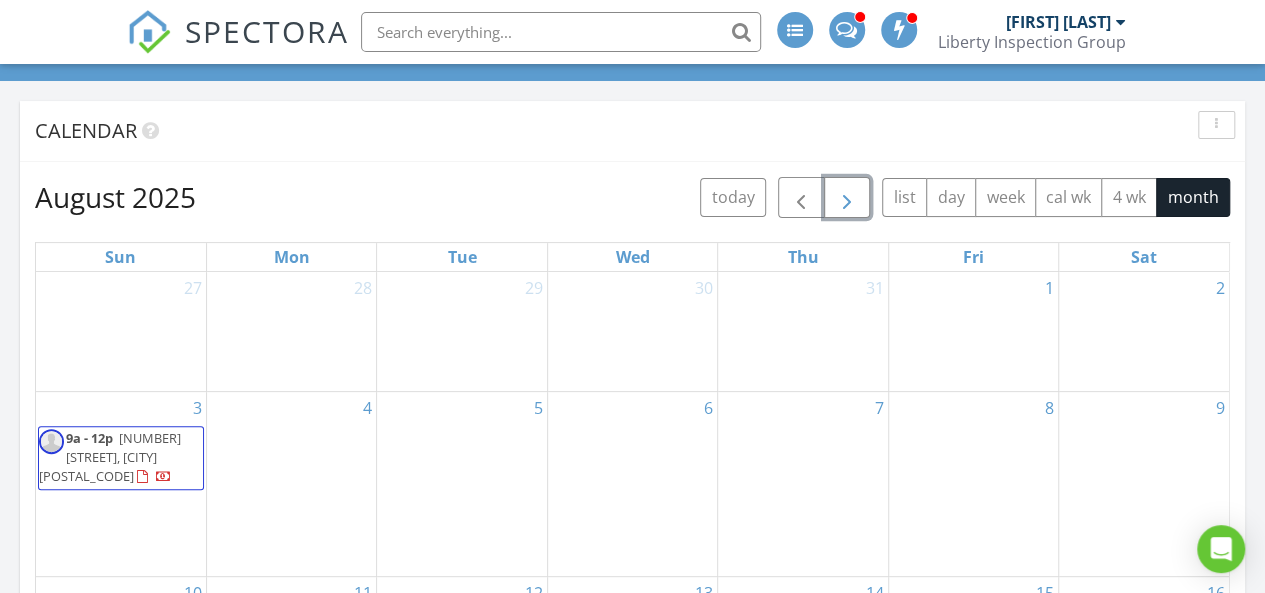 scroll, scrollTop: 200, scrollLeft: 0, axis: vertical 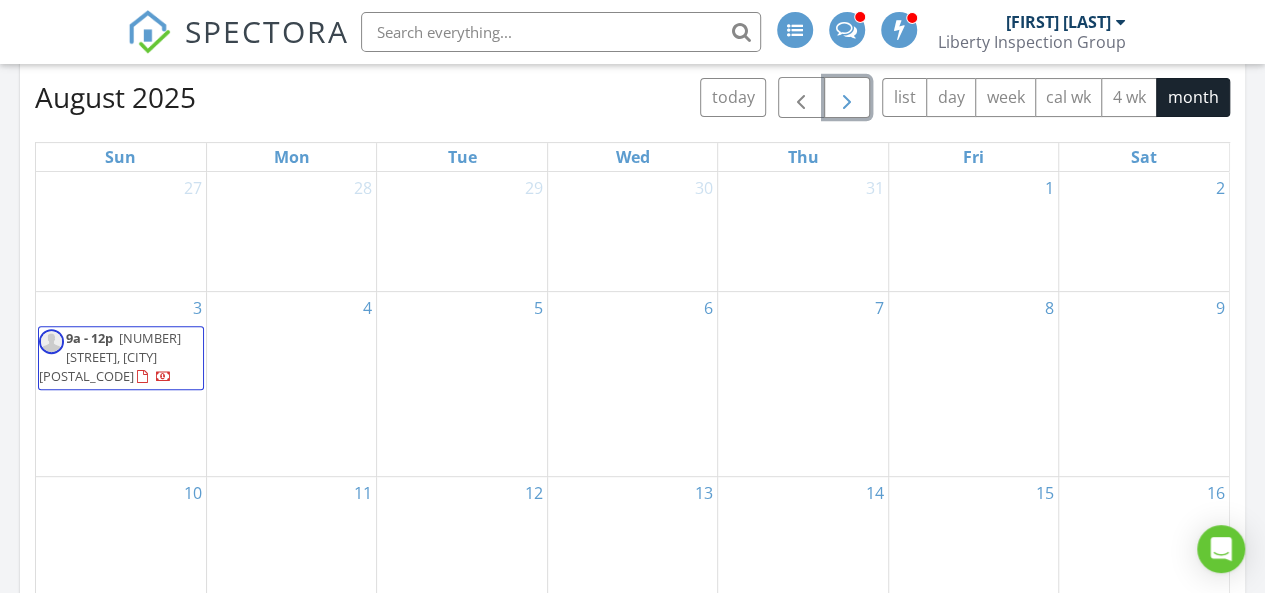 click on "9a - 12p
342 W Second St, Media 19063" at bounding box center (121, 358) 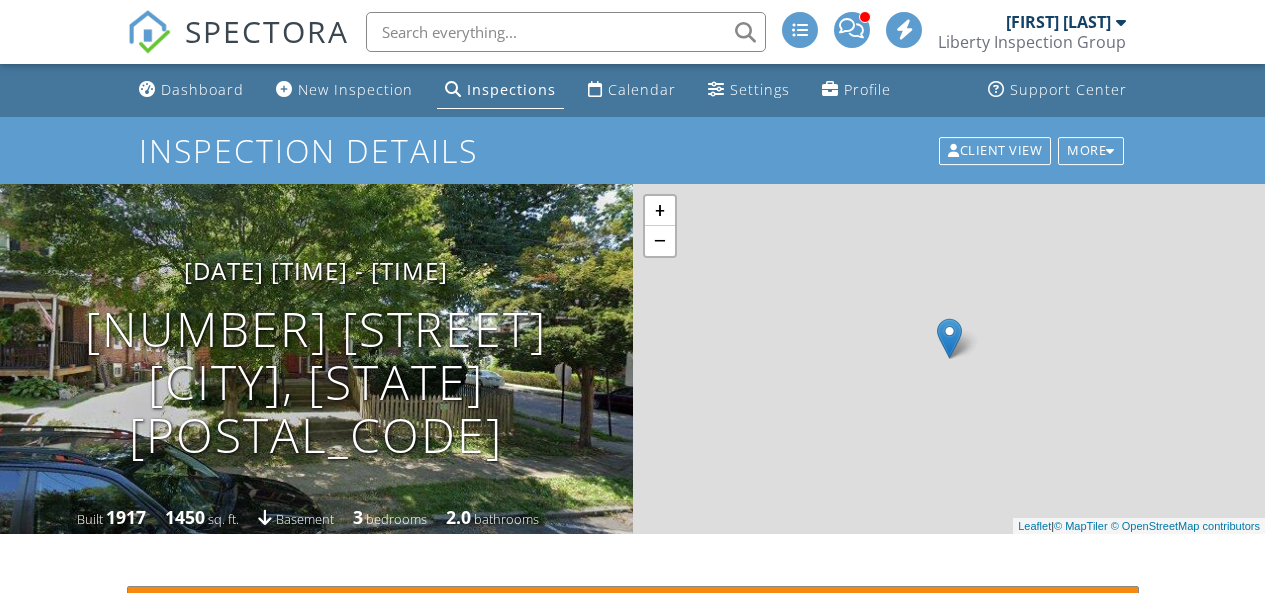 scroll, scrollTop: 0, scrollLeft: 0, axis: both 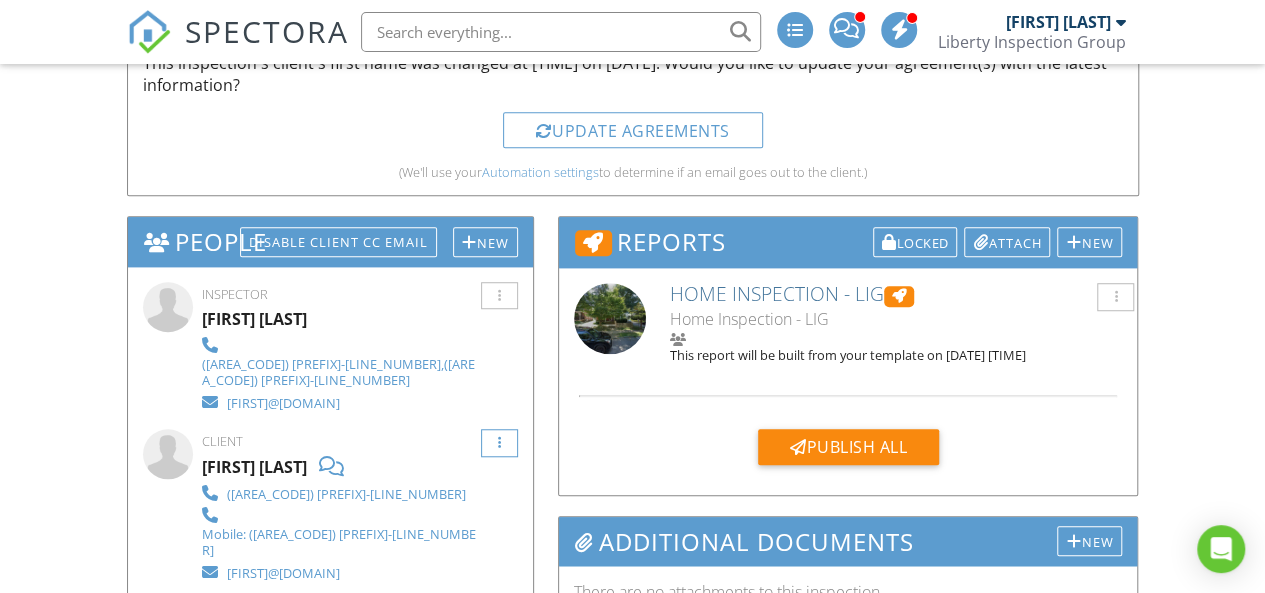 click at bounding box center (499, 443) 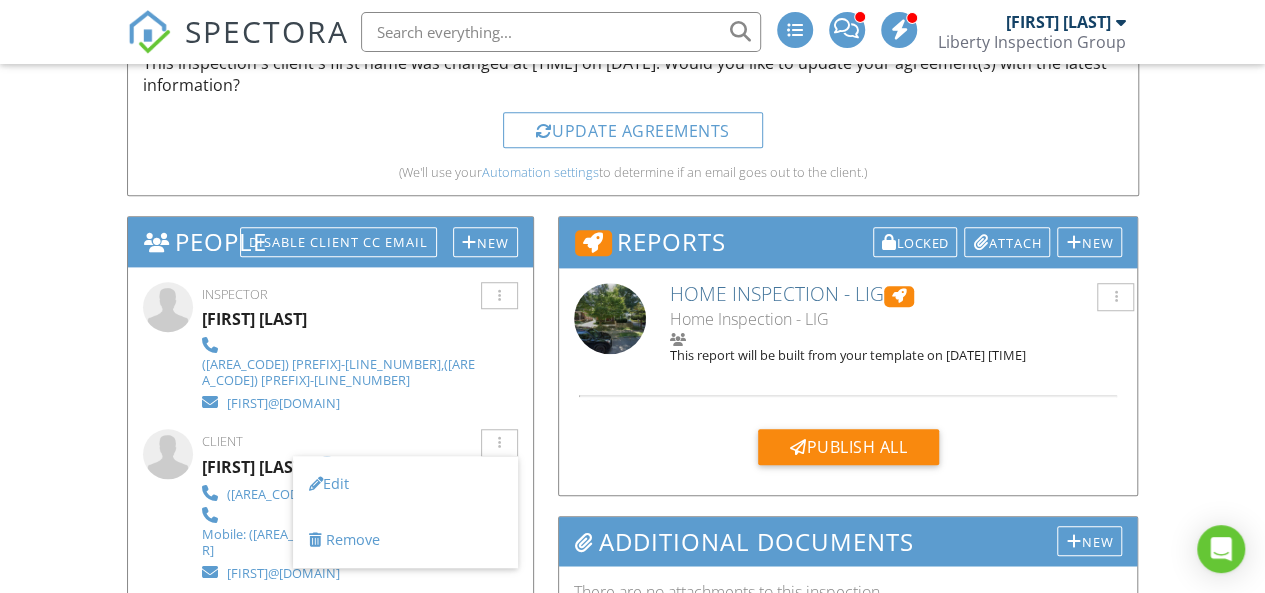 click on "Inspector
Ian Creech
(267) 408-2551,(267) 408-2551
icreech@libertyinspections.com
Make Visible
Mark As Requested
Remove
Update Client
First name
Bradley
Last name
Good
Email (required)
bradleydavidgood@gmail.com
CC Email
Phone
(484) 844-7661
Home phone
Mobile phone
(484) 844-7661
Address
City
State
Zip
Tags
Internal notes visible only to the company
Updating the client email address will resend the confirmation email and update all queued automated emails.
Cancel
Save
Confirm client deletion
This will remove the client from this inspection. All email reminders and follow-ups will be removed as well. Note that this is only an option before publishing a report.
Cancel
Remove Client" at bounding box center [331, 521] 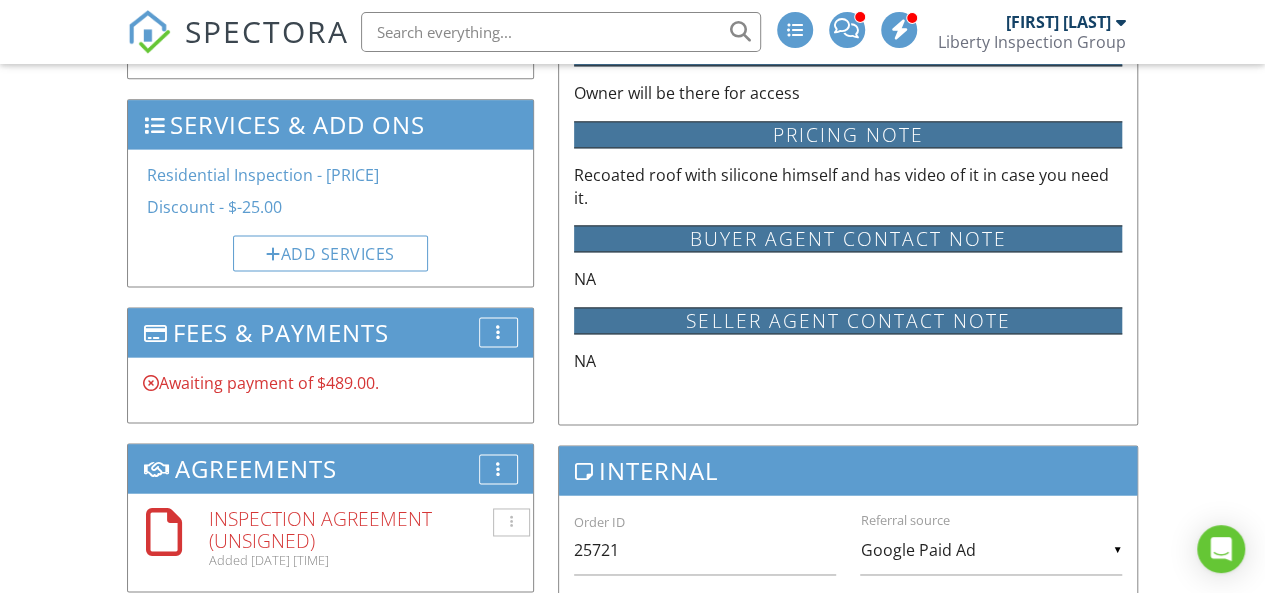 scroll, scrollTop: 1300, scrollLeft: 0, axis: vertical 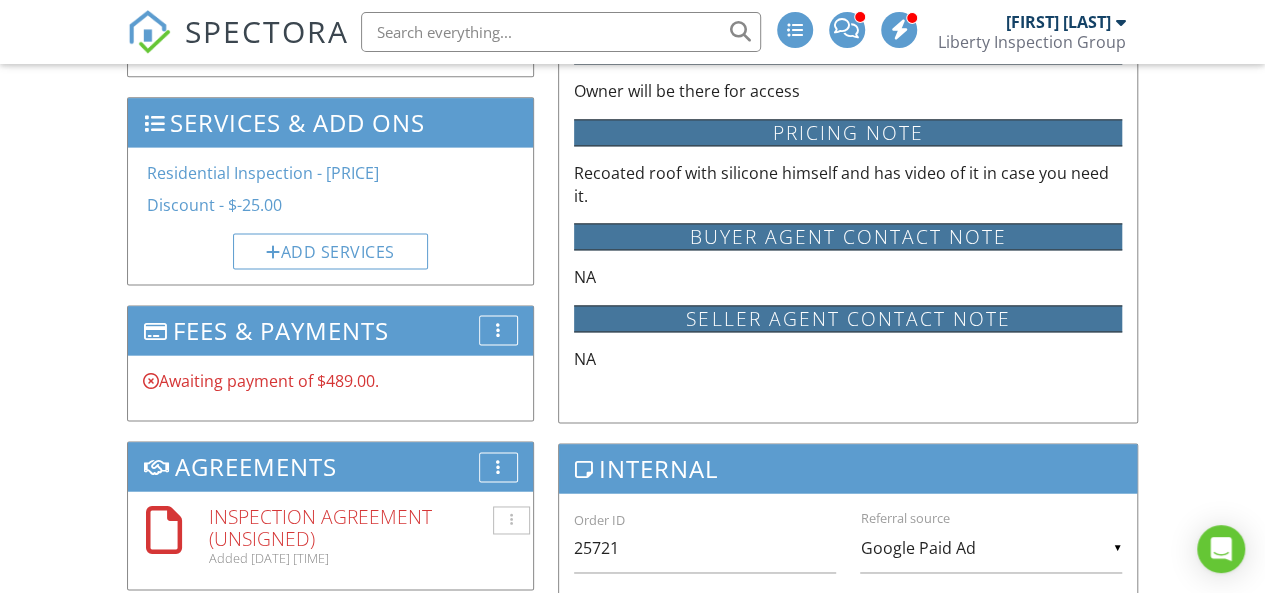 click on "Inspection Agreement
(Unsigned)" at bounding box center [363, 527] 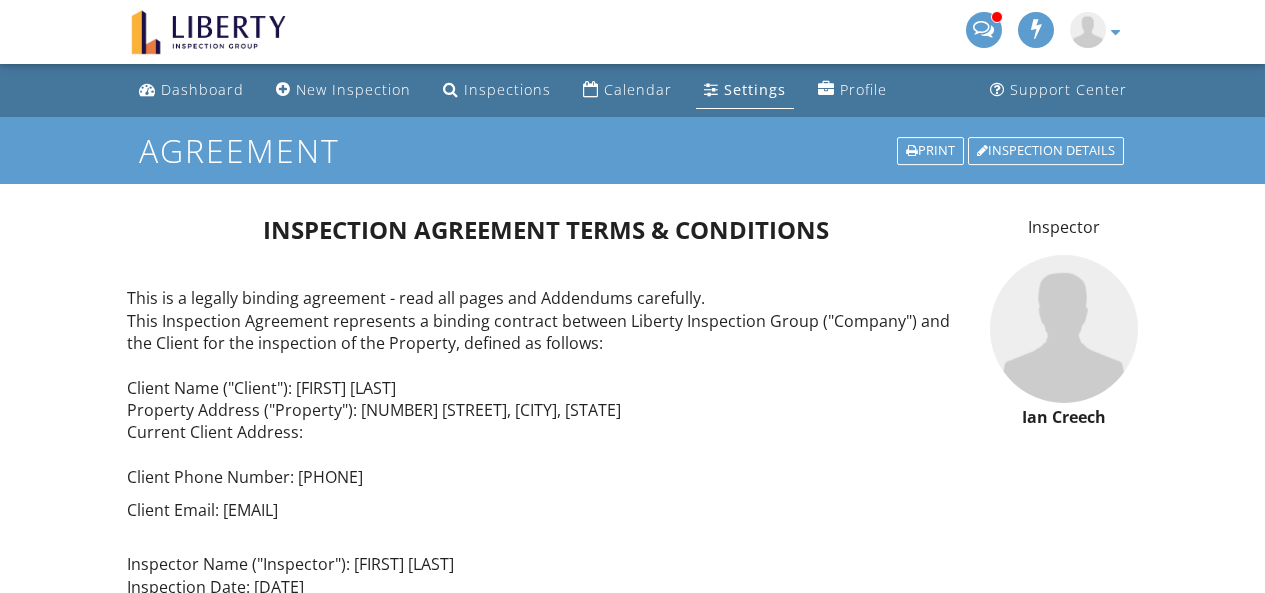 scroll, scrollTop: 0, scrollLeft: 0, axis: both 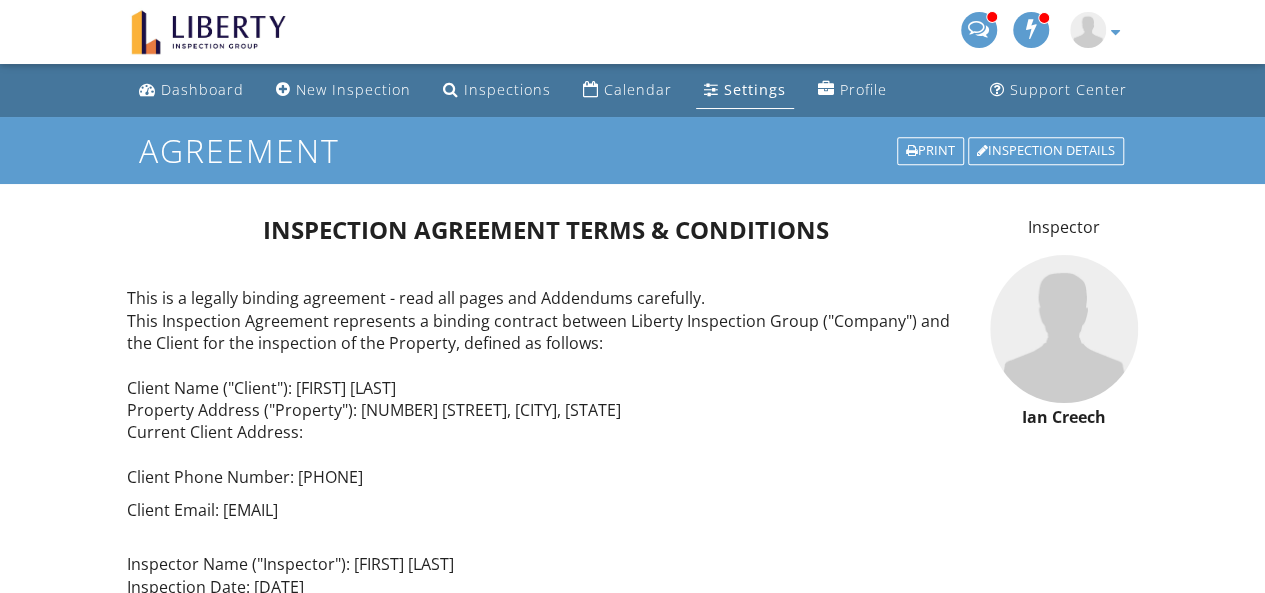 click on "This is a legally binding agreement - read all pages and Addendums carefully. This Inspection Agreement represents a binding contract between Liberty Inspection Group ("Company") and the Client for the inspection of the Property, defined as follows: Client Name ("Client"): [FIRST] [LAST] Property Address ("Property"): [NUMBER] [STREET], [CITY], [STATE] Current Client Address: Client Phone Number: [PHONE]" at bounding box center (546, 388) 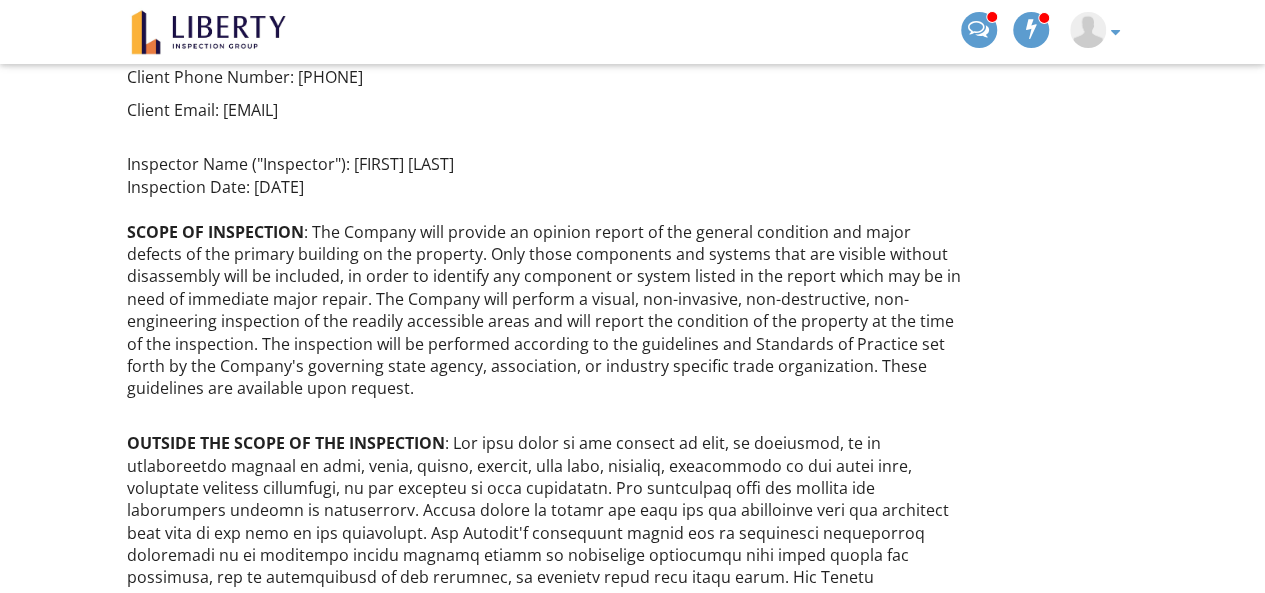 scroll, scrollTop: 0, scrollLeft: 0, axis: both 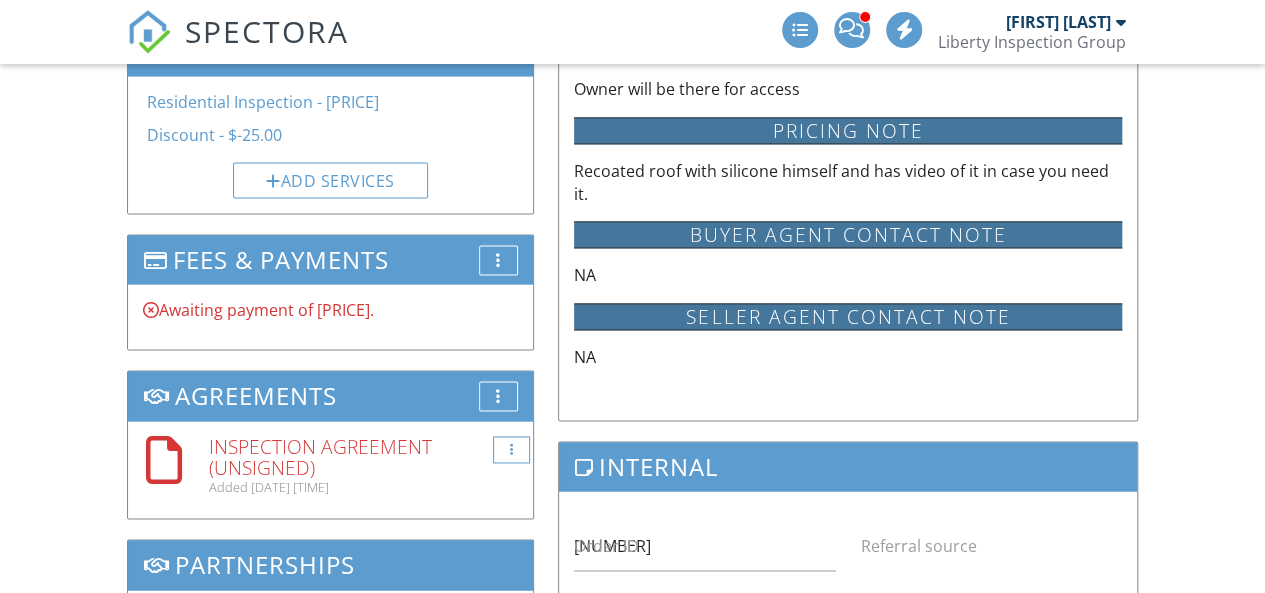 click at bounding box center [511, 450] 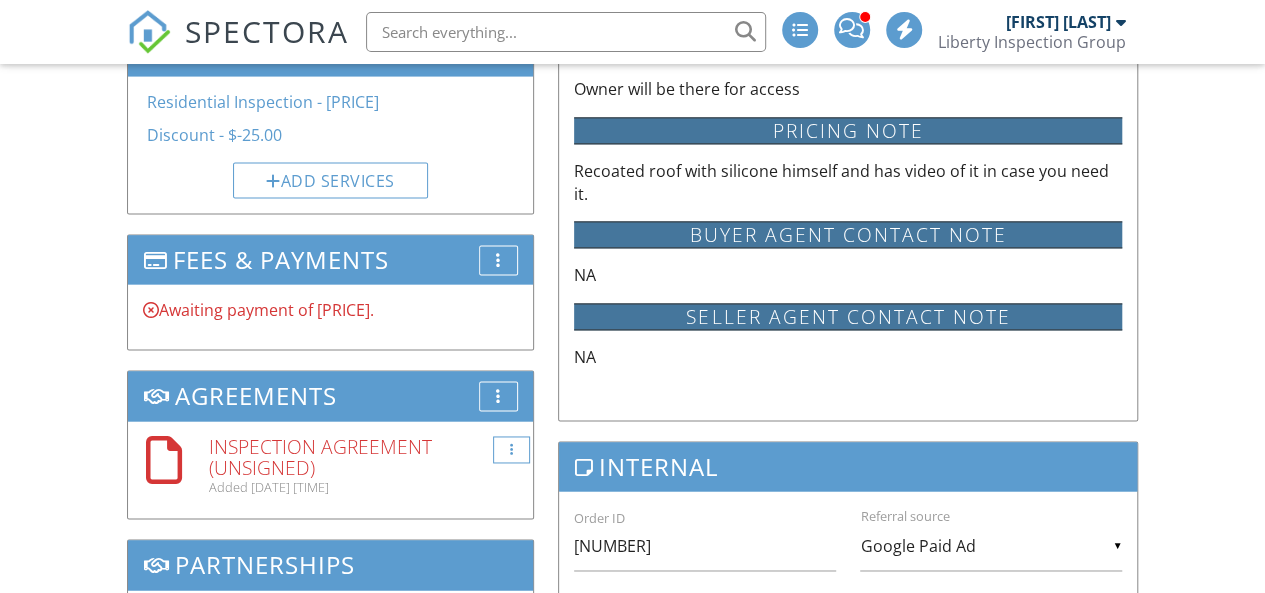 scroll, scrollTop: 1302, scrollLeft: 0, axis: vertical 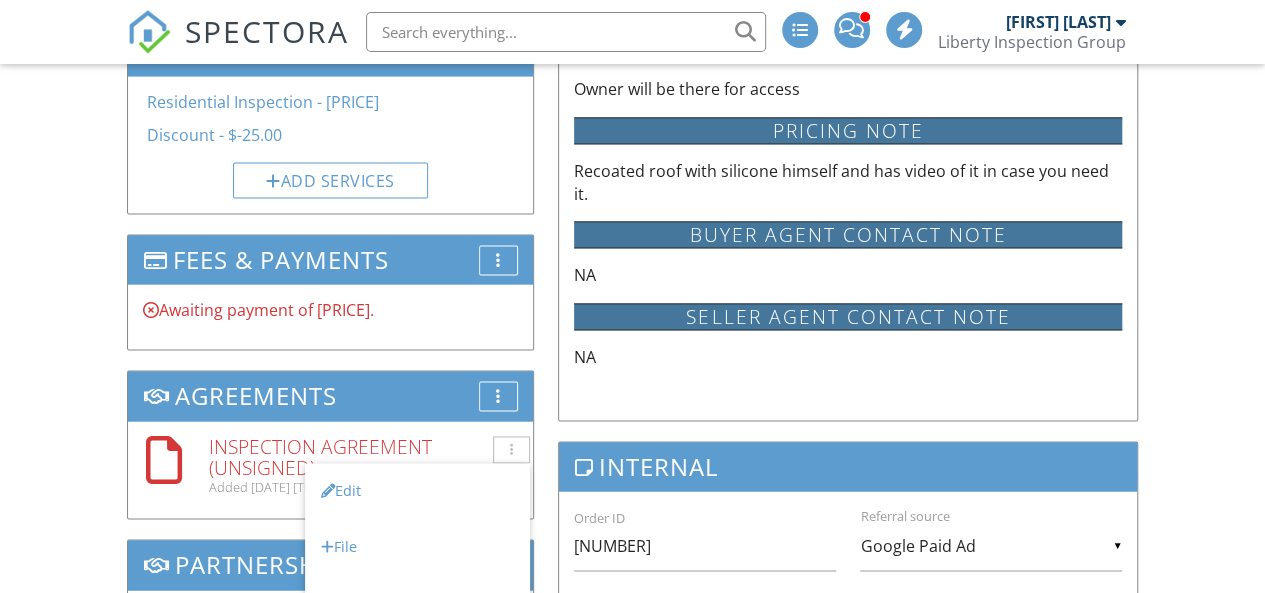 click on "Agreements
More
Add Agreement
Edit Agreement Templates
Inspection Agreement
(Unsigned)
Added 07/03/2025 16:04PM
Edit
File
Delete
Download" at bounding box center [331, 444] 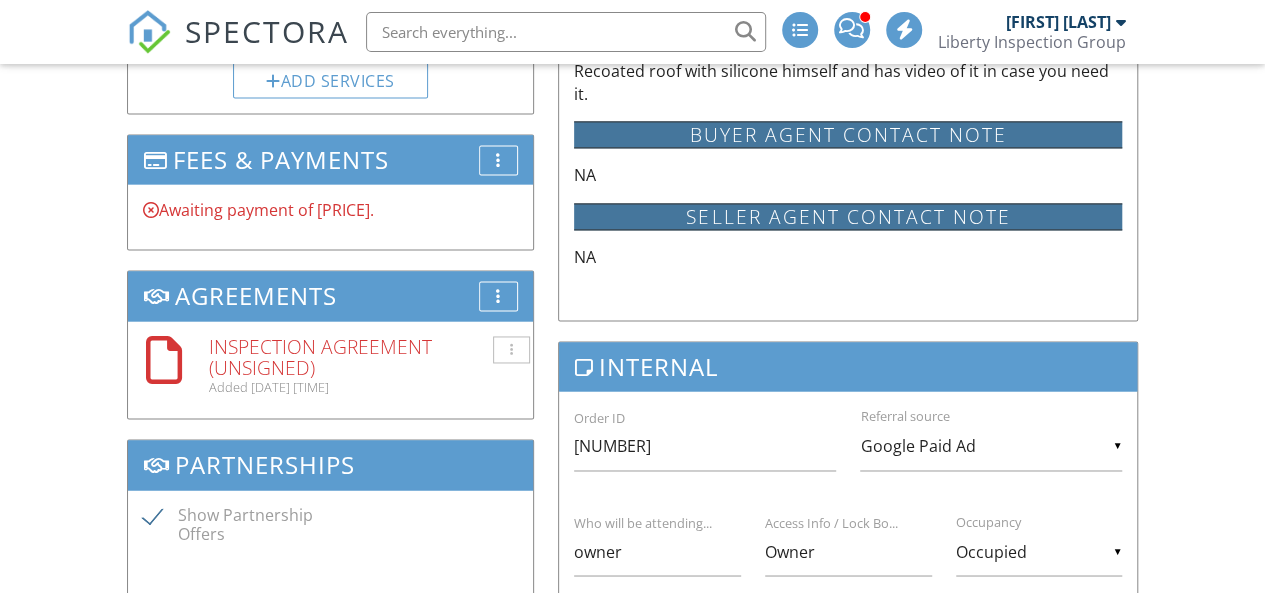 scroll, scrollTop: 0, scrollLeft: 0, axis: both 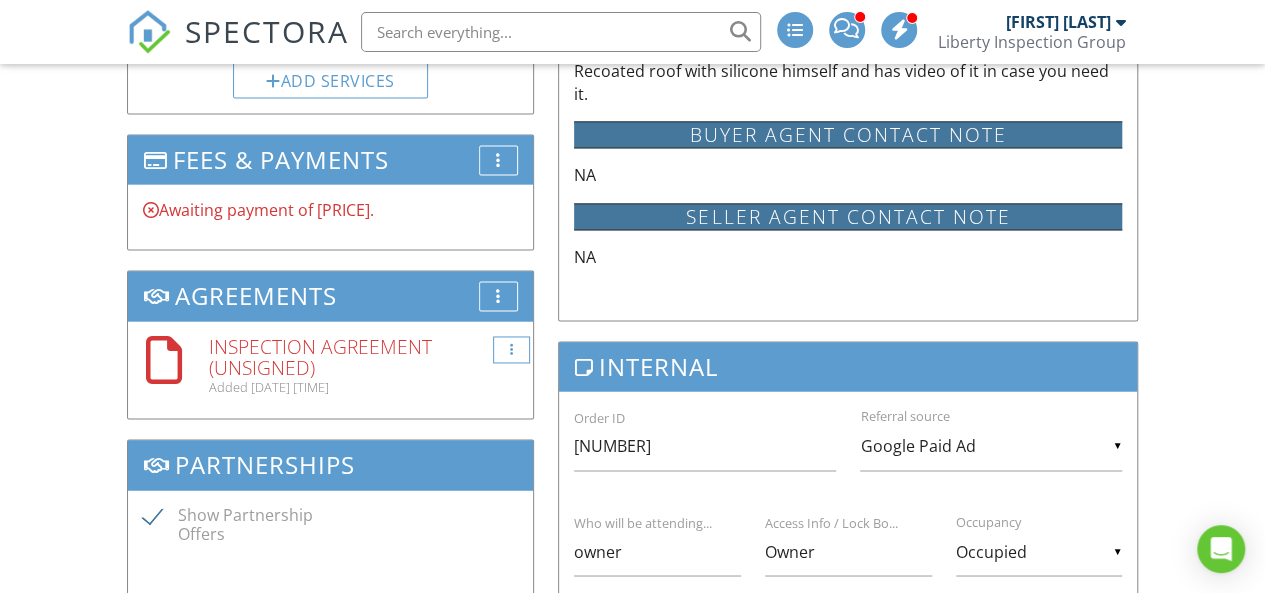 click at bounding box center (511, 350) 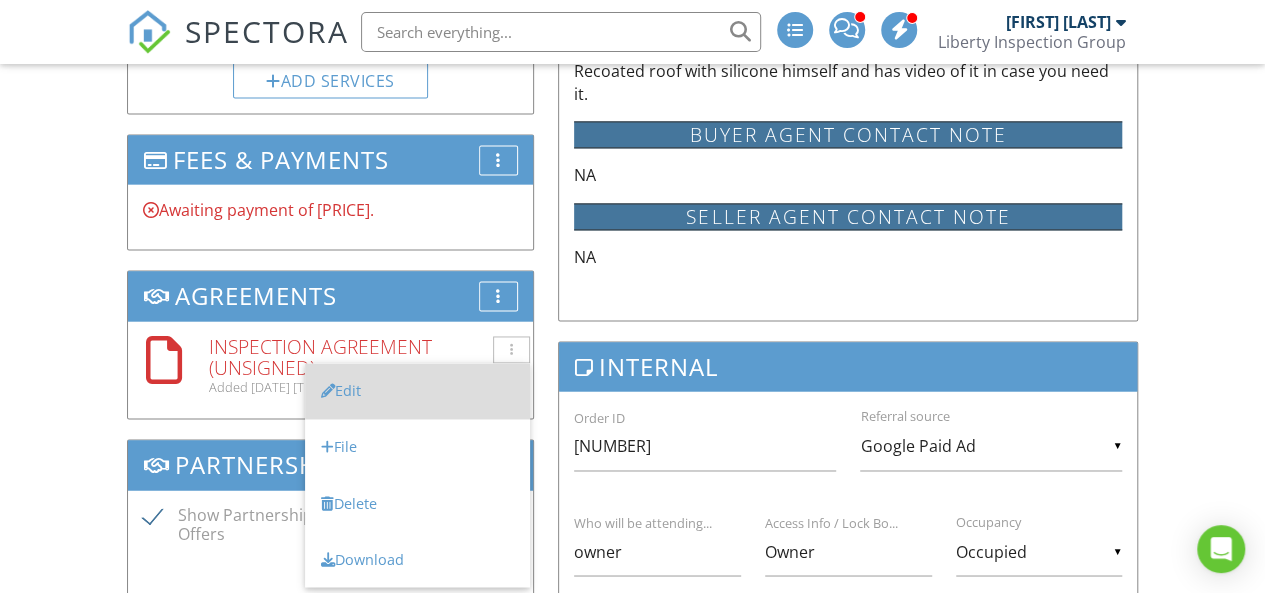click on "Edit" at bounding box center [417, 391] 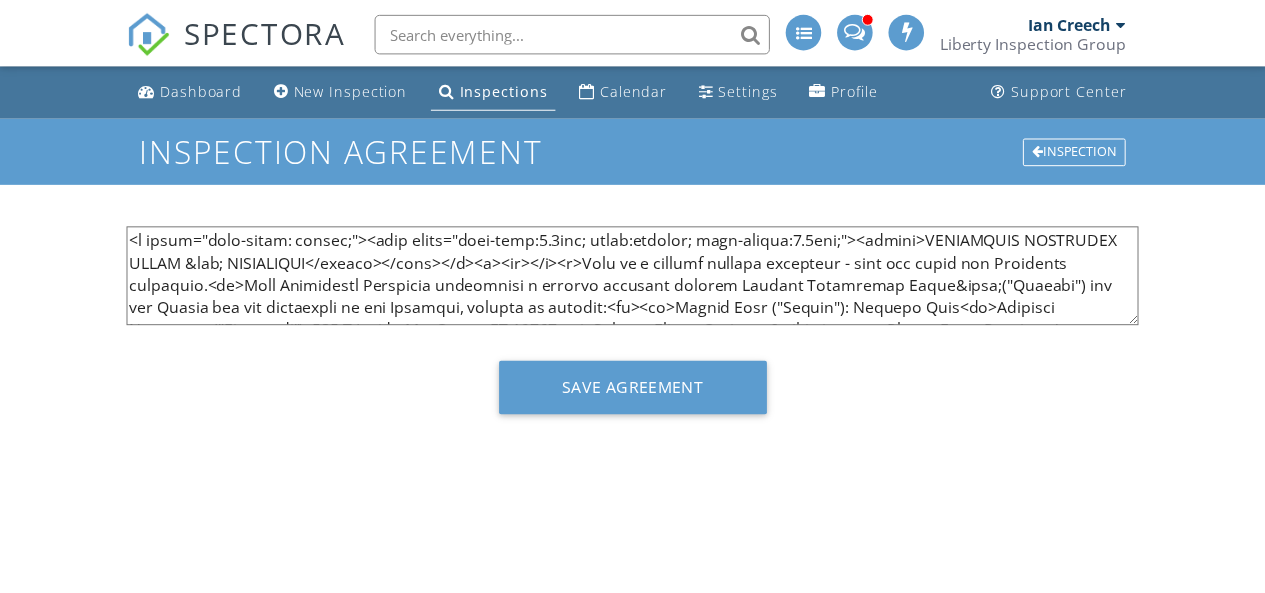 scroll, scrollTop: 0, scrollLeft: 0, axis: both 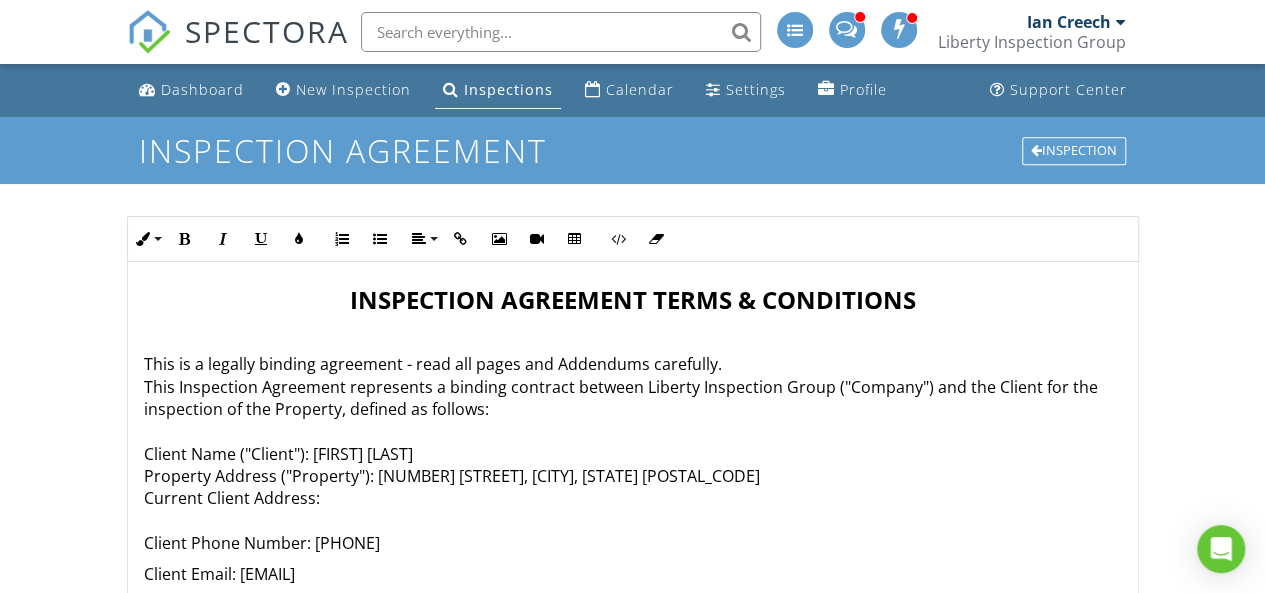 click on "This is a legally binding agreement - read all pages and Addendums carefully. This Inspection Agreement represents a binding contract between Liberty Inspection Group ("Company") and the Client for the inspection of the Property, defined as follows: Client Name ("Client"): [FIRST] [LAST] Property Address ("Property"): [NUMBER] [STREET], [CITY], [STATE] [POSTAL_CODE] Current Client Address:   Client Phone Number: [PHONE]" at bounding box center [633, 454] 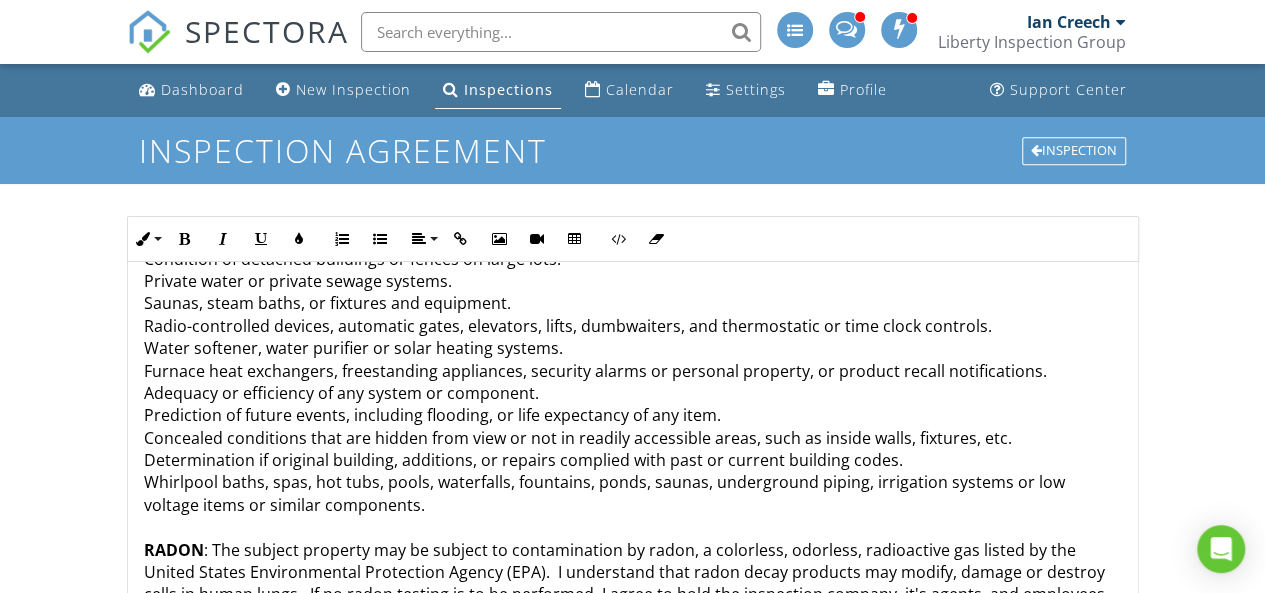 scroll, scrollTop: 1300, scrollLeft: 0, axis: vertical 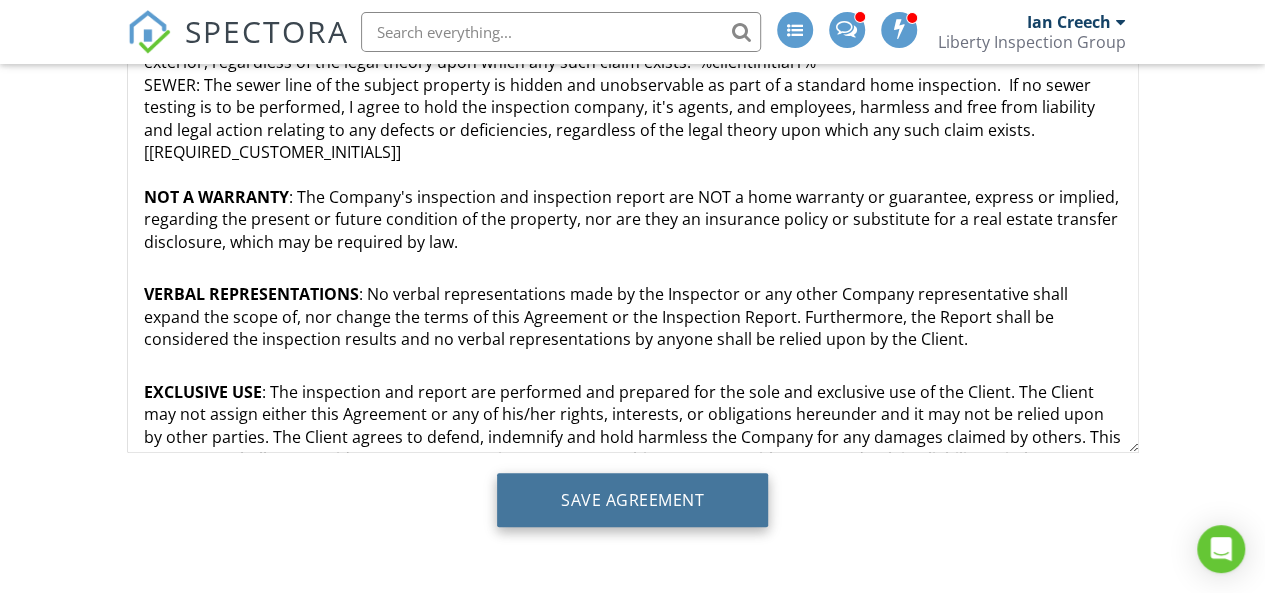 click on "Save Agreement" at bounding box center (632, 500) 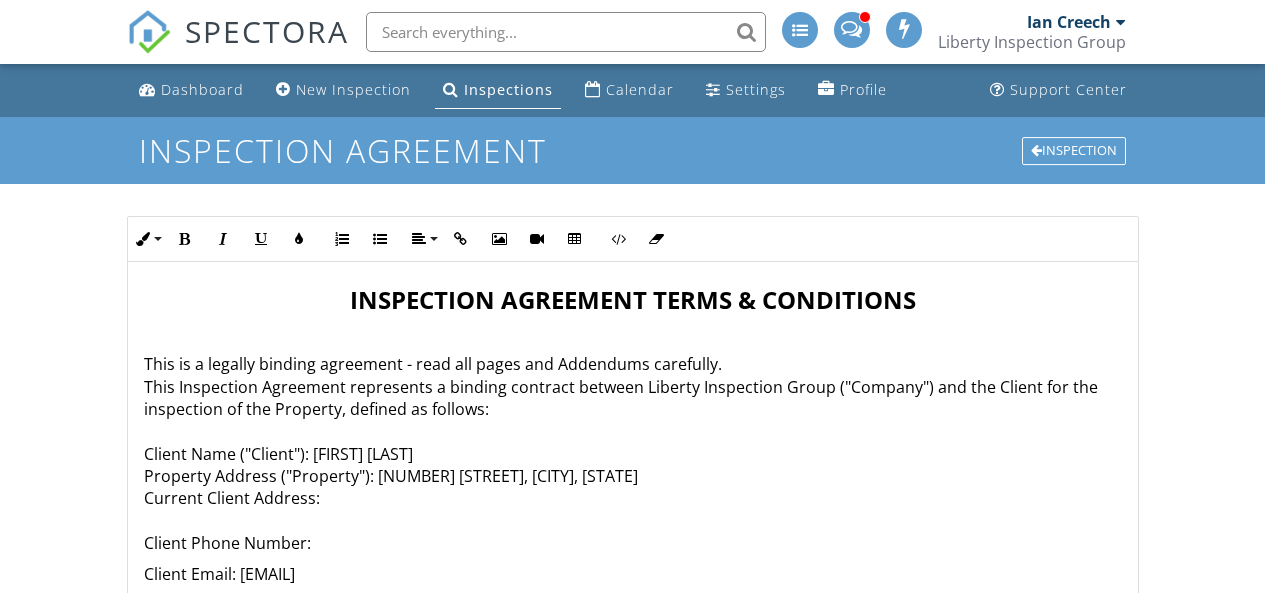 scroll, scrollTop: 608, scrollLeft: 0, axis: vertical 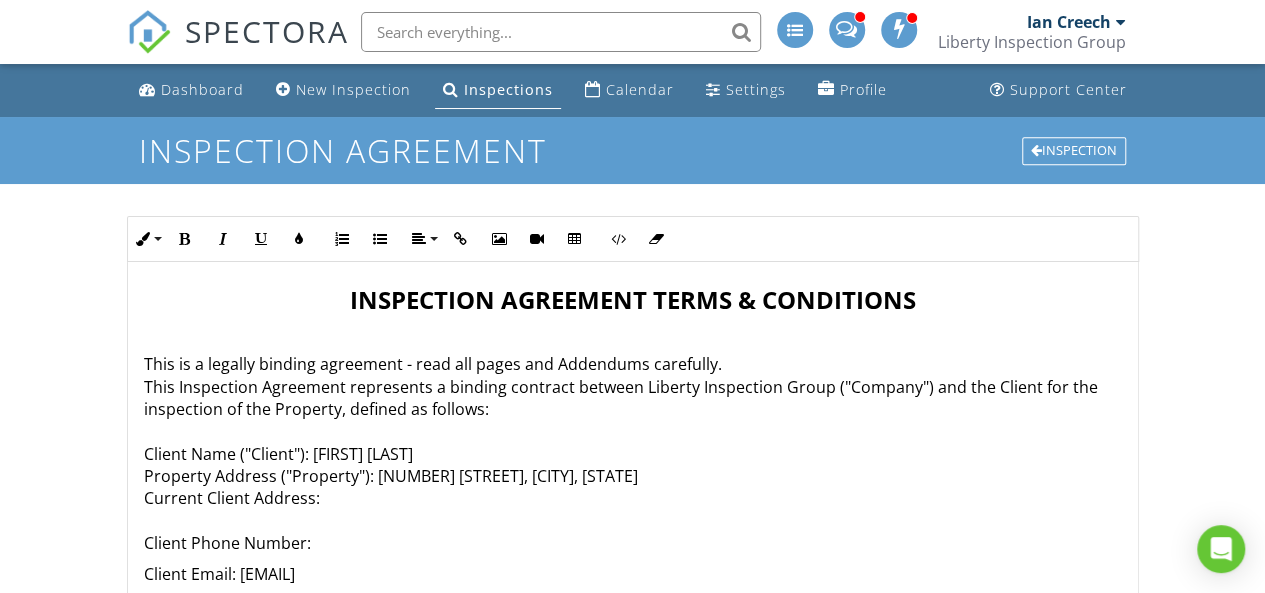 click on "This is a legally binding agreement - read all pages and Addendums carefully. This Inspection Agreement represents a binding contract between Liberty Inspection Group ("Company") and the Client for the inspection of the Property, defined as follows: Client Name ("Client"): [FIRST] [LAST] Property Address ("Property"): [NUMBER] [STREET], [CITY], [STATE] Current Client Address:   Client Phone Number: [PHONE]" at bounding box center [633, 454] 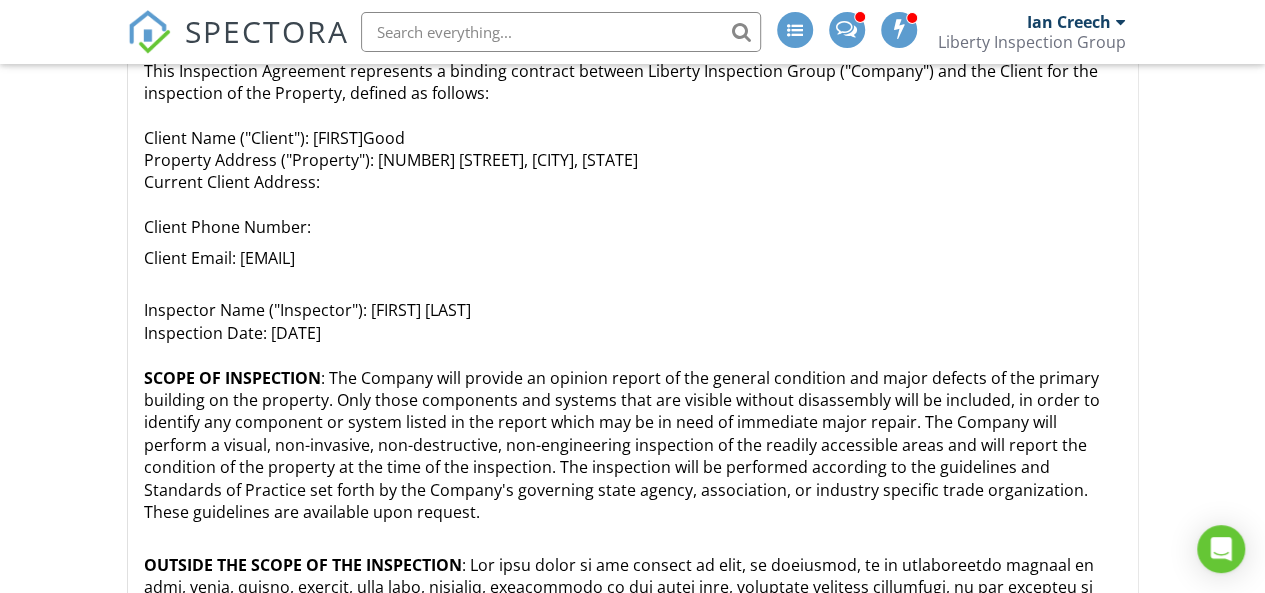 scroll, scrollTop: 0, scrollLeft: 0, axis: both 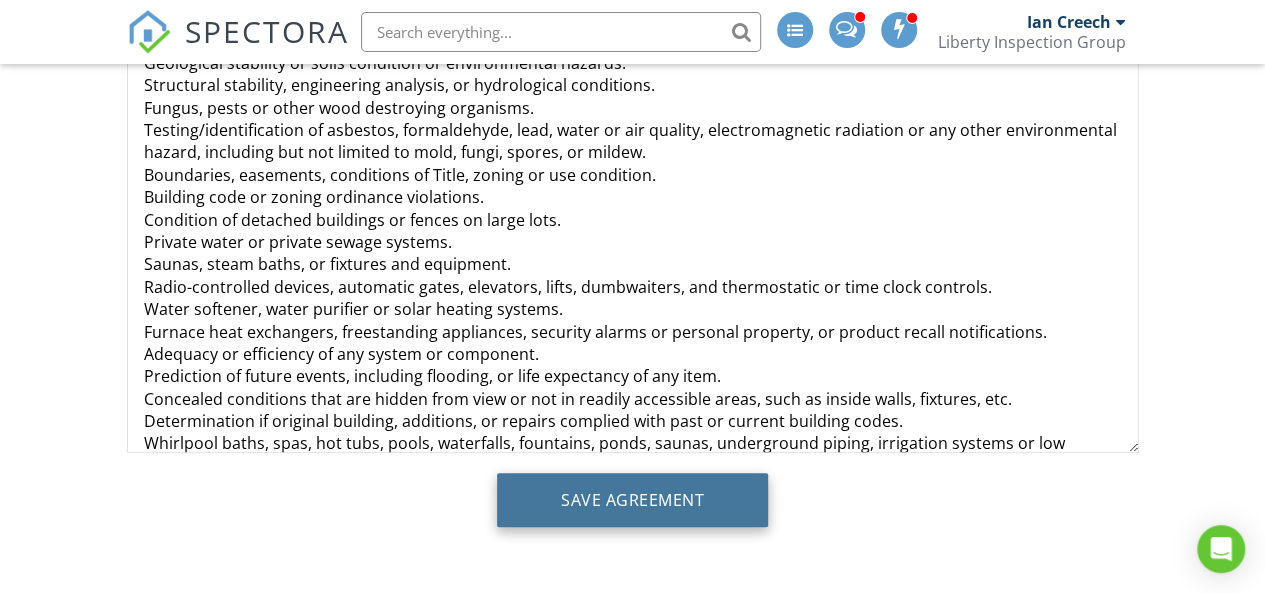 click on "Save Agreement" at bounding box center (632, 500) 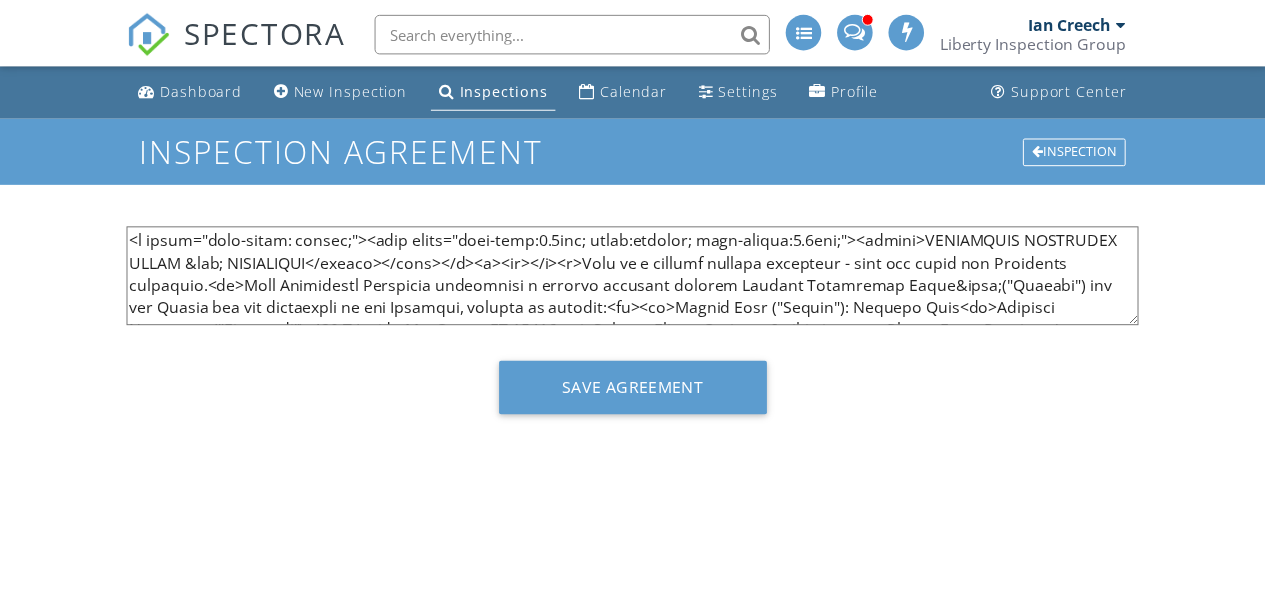 scroll, scrollTop: 0, scrollLeft: 0, axis: both 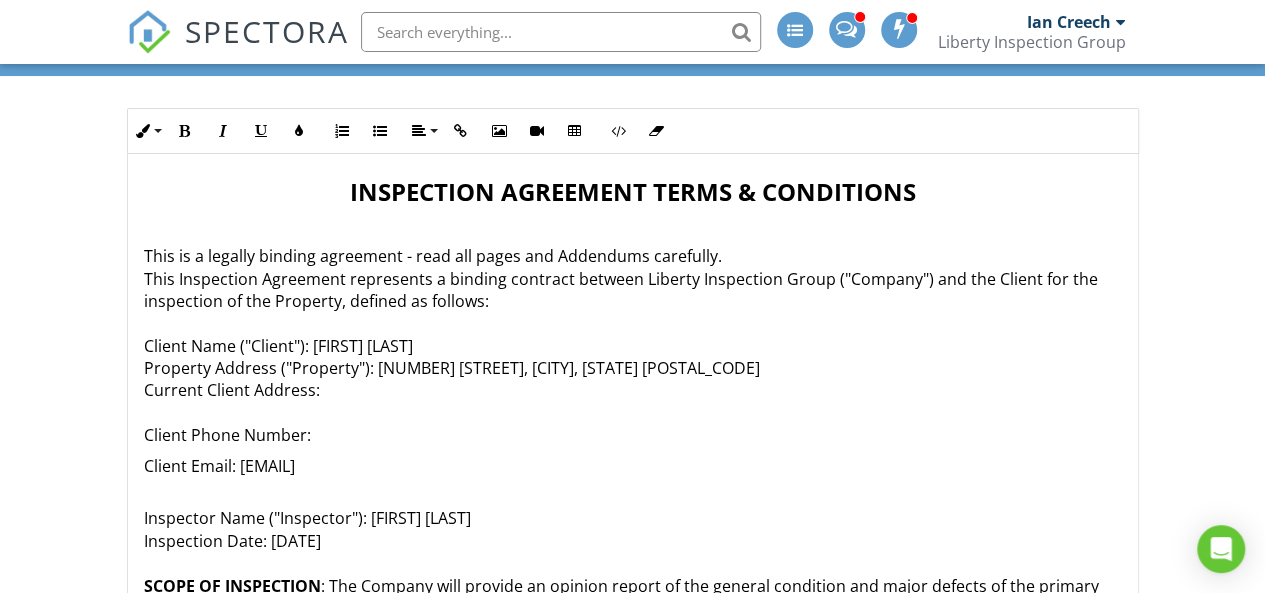 click on "Dashboard
New Inspection
Inspections
Calendar
Settings
Profile
Support Center
Inspection Agreement
Inspection
Inline Style XLarge Large Normal Small Light Small/Light Bold Italic Underline Colors Ordered List Unordered List Align Align Left Align Center Align Right Align Justify Insert Link Insert Image Insert Video Insert Table Code View Clear Formatting INSPECTION AGREEMENT TERMS & CONDITIONS This is a legally binding agreement - read all pages and Addendums carefully. This Inspection Agreement represents a binding contract between Liberty Inspection Group ("Company") and the Client for the inspection of the Property, defined as follows: Client Name ("Client"): [FIRST] [LAST] Property Address ("Property"): [NUMBER] [STREET], [CITY], [STATE] [POSTAL_CODE] Current Client Address:   Client Phone Number: [PHONE] Client Email: [EMAIL] Inspector Name ("Inspector"): [FIRST] [LAST] Inspection Date: [DATE] RADON" at bounding box center (632, 525) 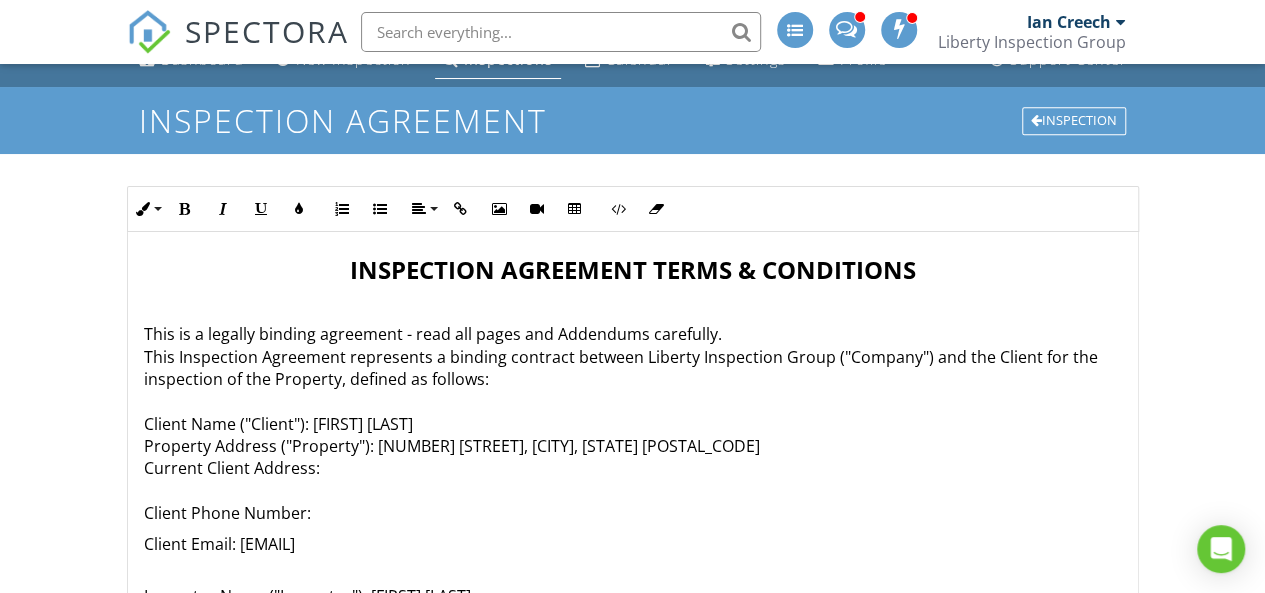 scroll, scrollTop: 0, scrollLeft: 0, axis: both 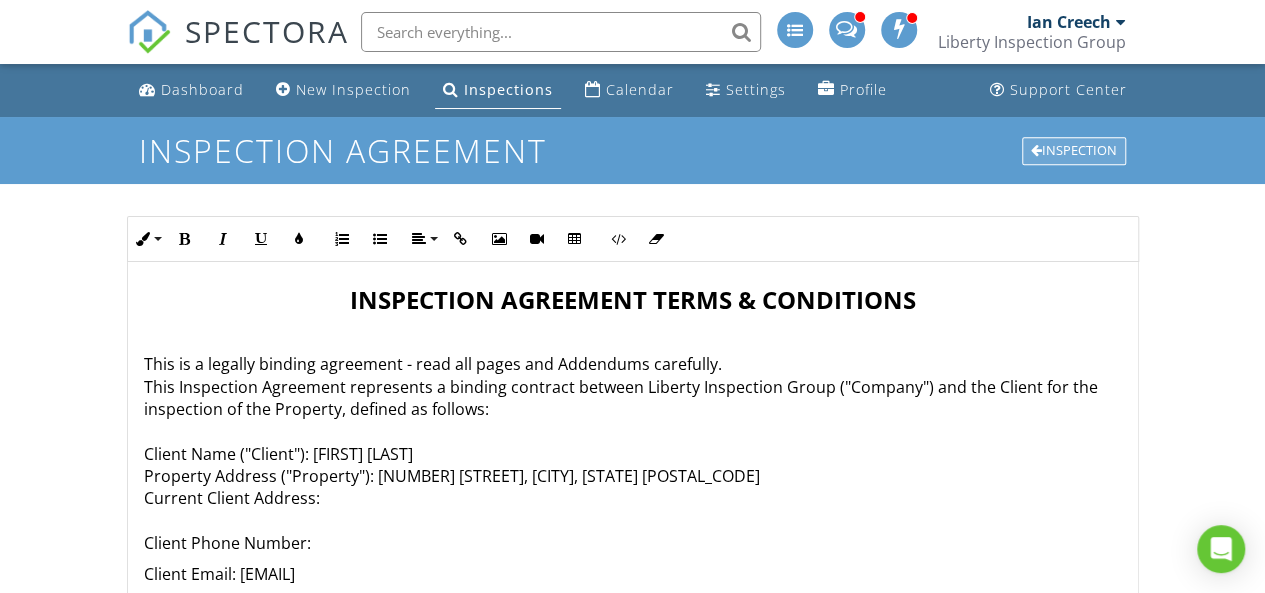 click on "Inspection" at bounding box center [1074, 151] 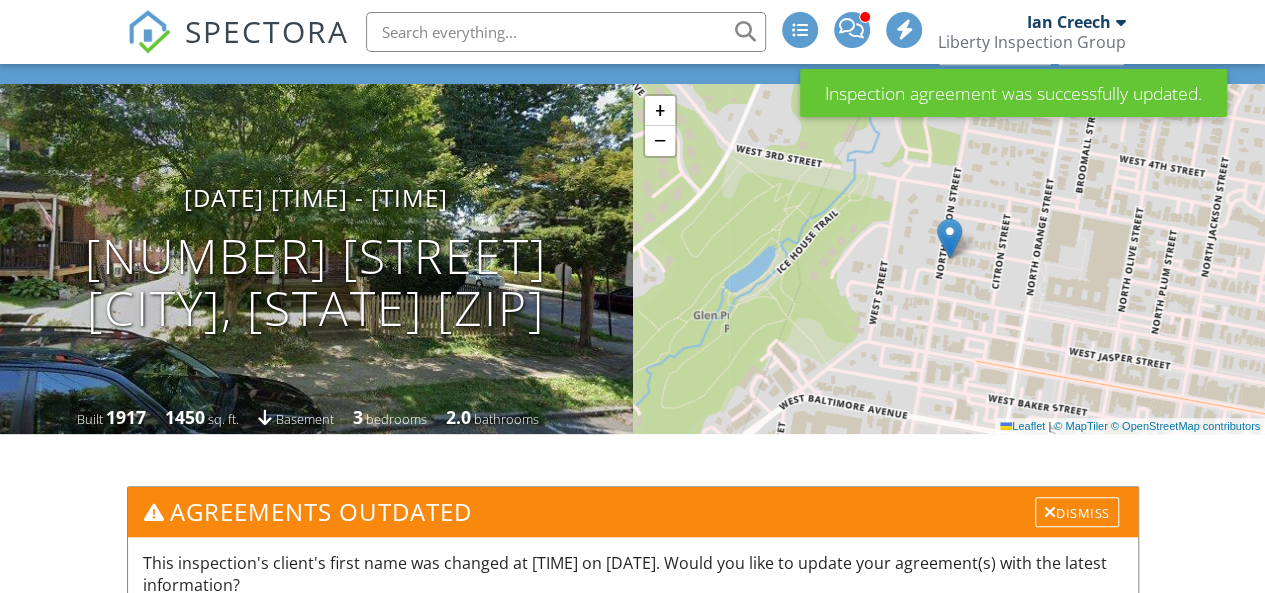 scroll, scrollTop: 100, scrollLeft: 0, axis: vertical 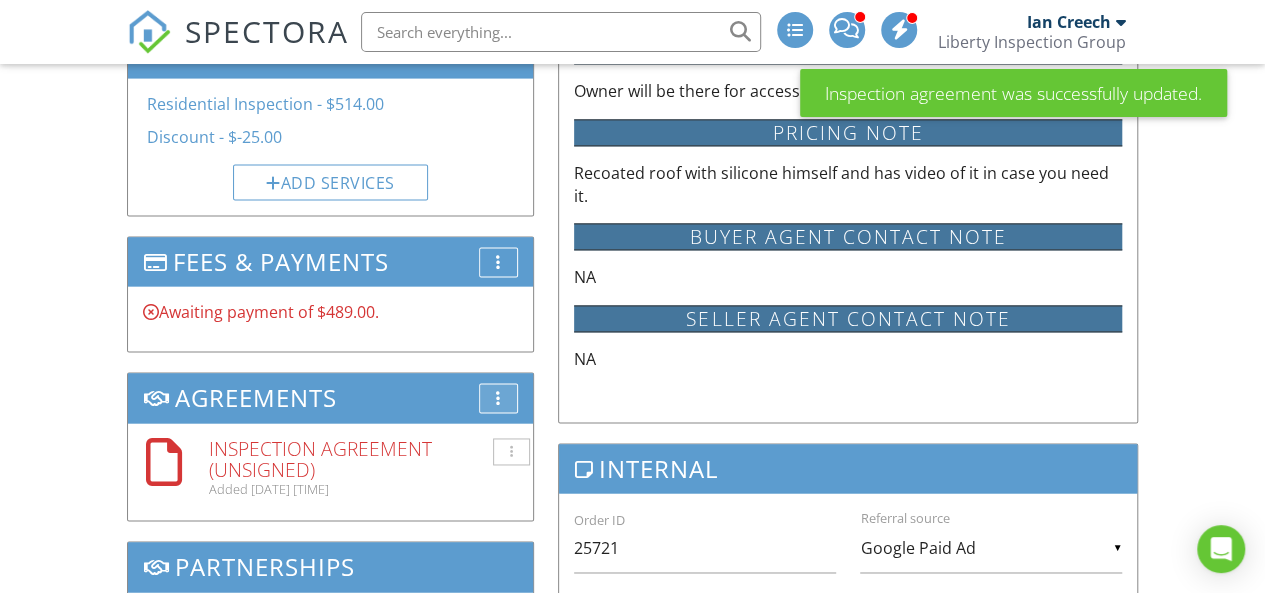 click on "More" at bounding box center (498, 398) 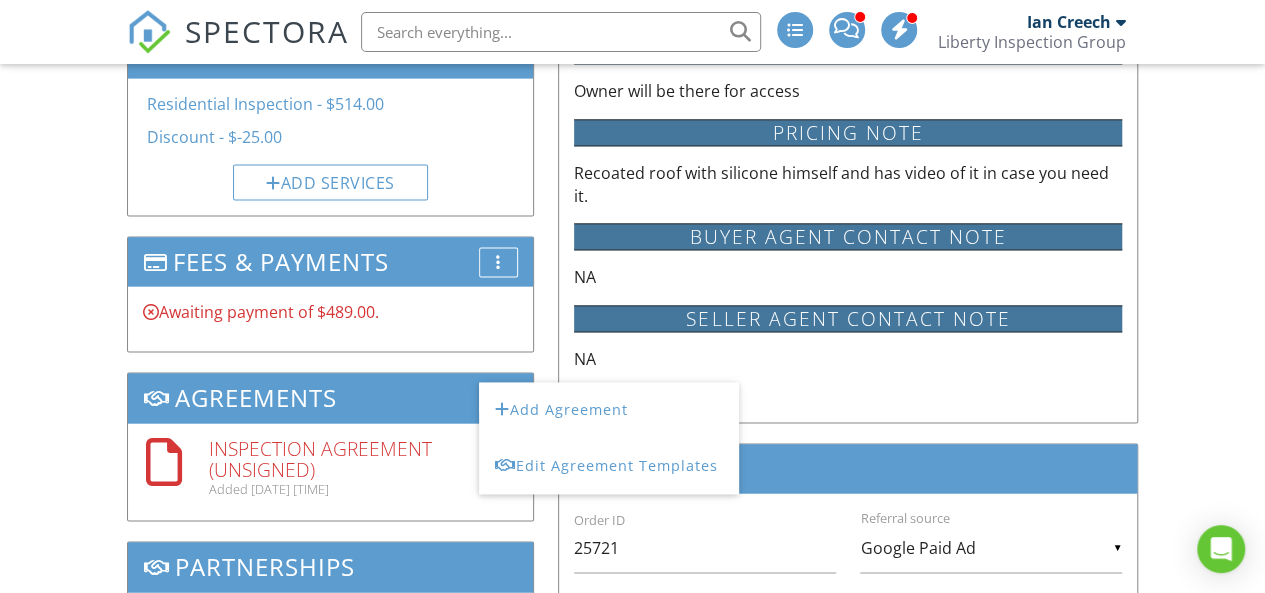 click on "Agreements
More
Add Agreement
Edit Agreement Templates" at bounding box center [331, 397] 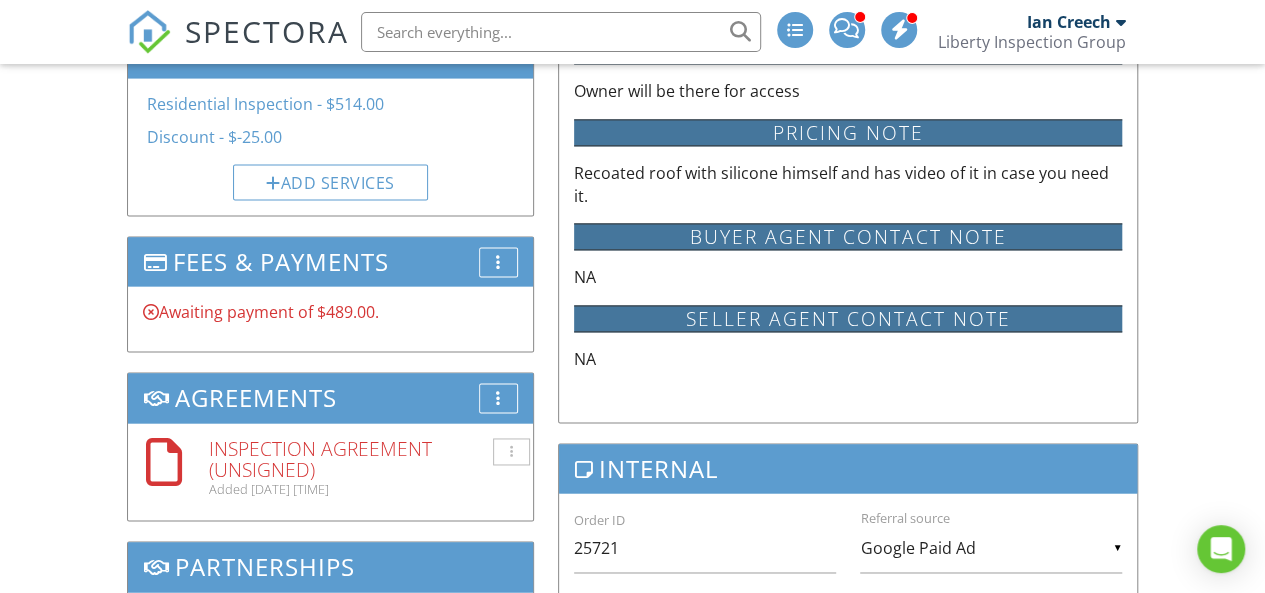 click on "Inspection Agreement
(Unsigned)" at bounding box center [363, 459] 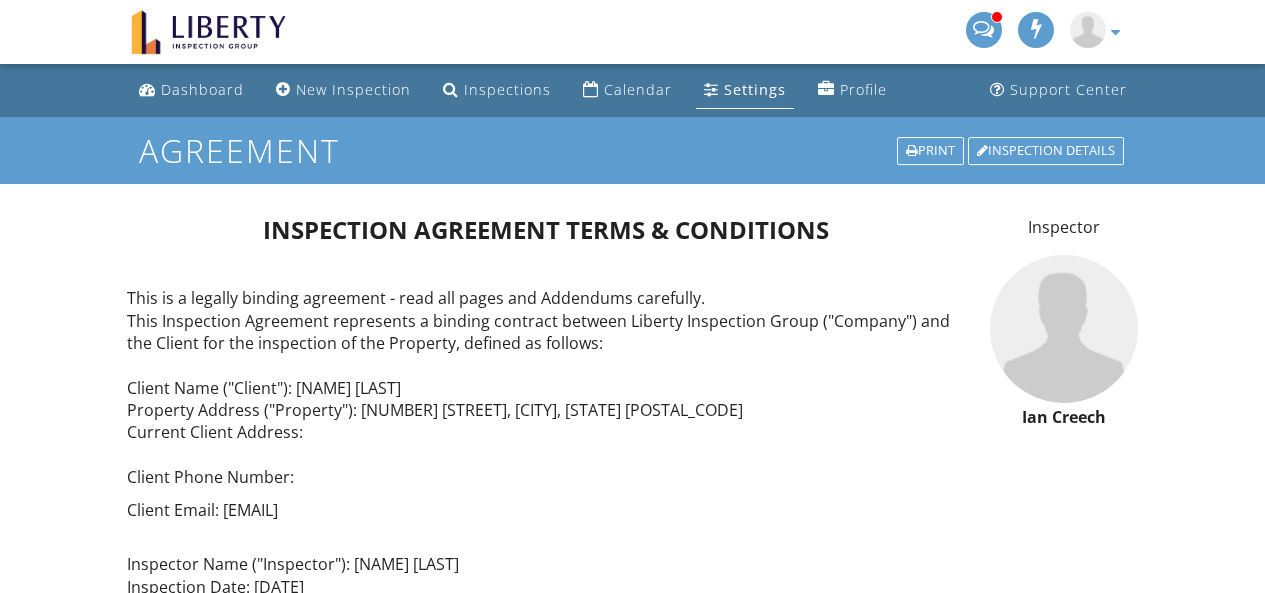 scroll, scrollTop: 0, scrollLeft: 0, axis: both 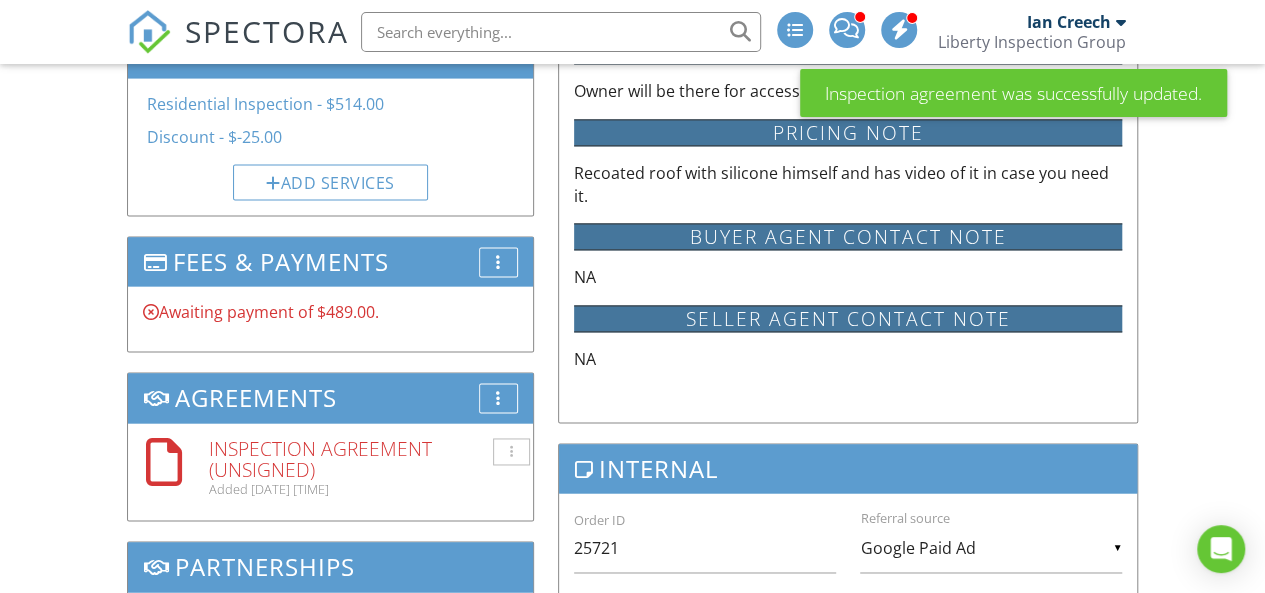 click on "Added [DATE] [TIME]" at bounding box center (363, 489) 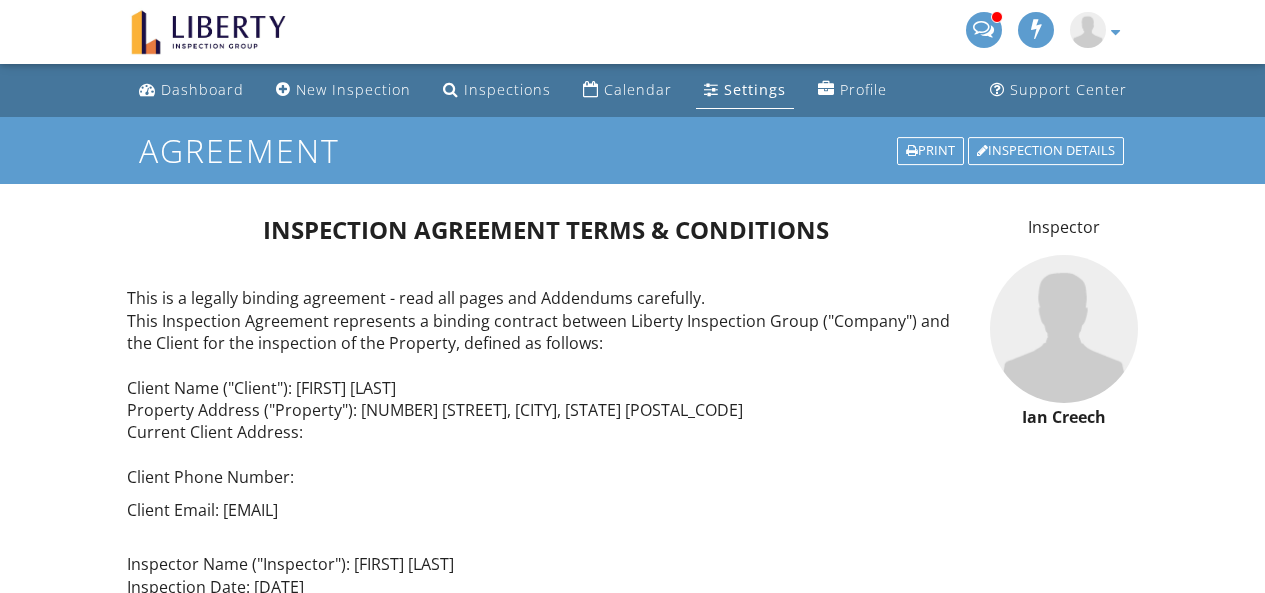 scroll, scrollTop: 0, scrollLeft: 0, axis: both 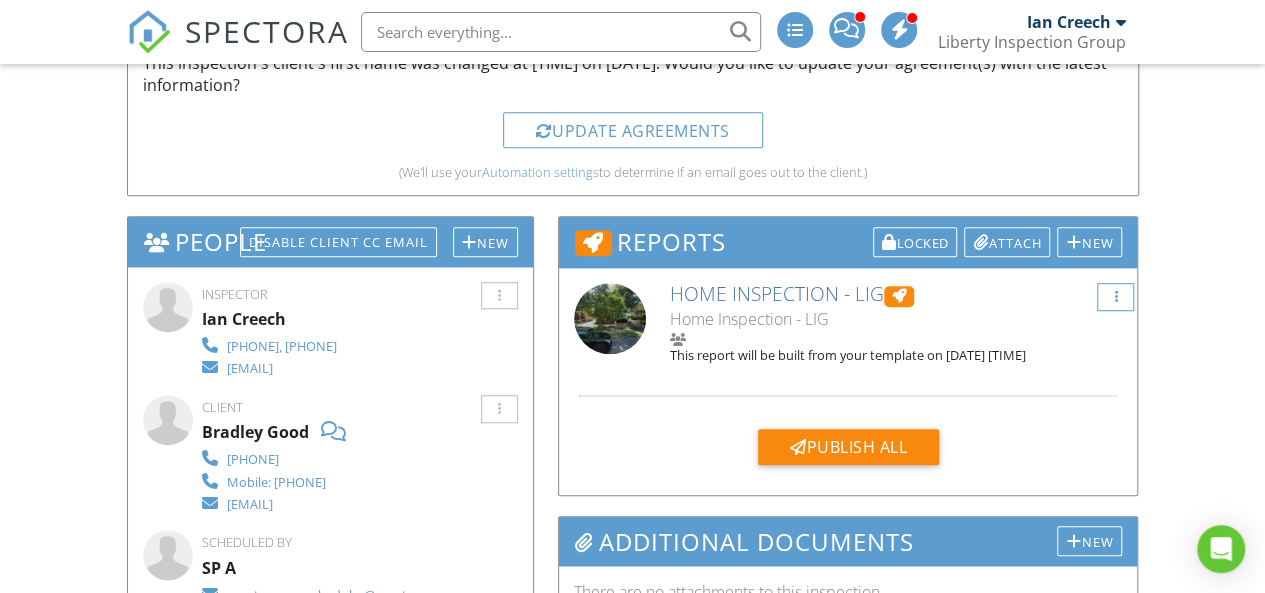 click at bounding box center (1115, 297) 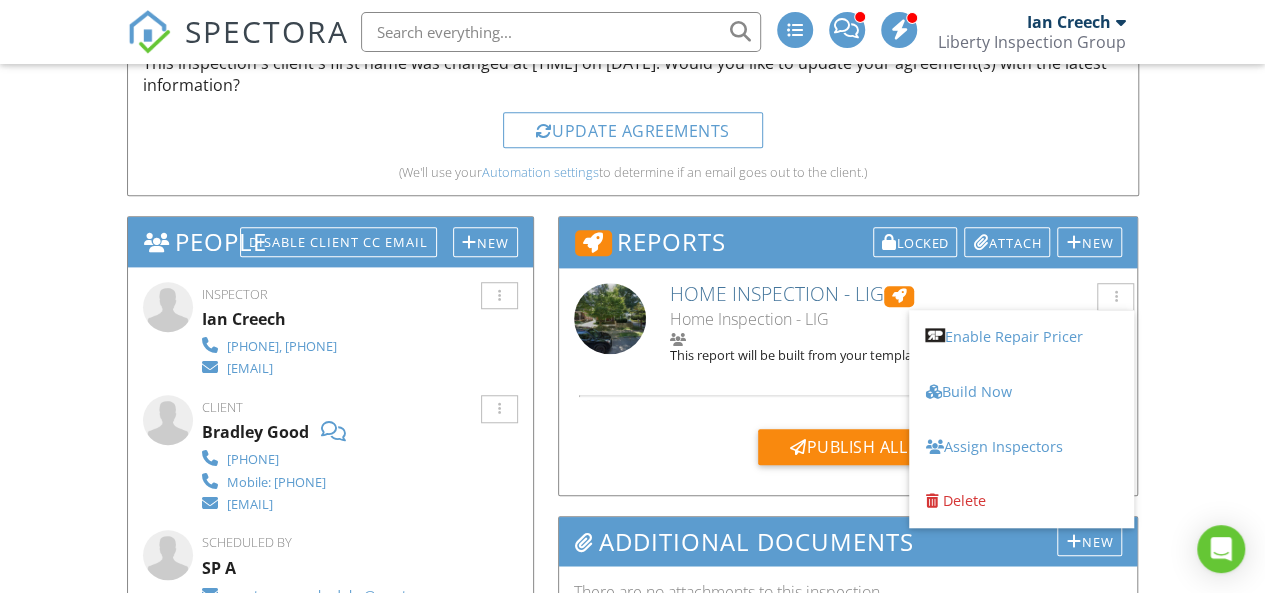 click on "Dashboard
New Inspection
Inspections
Calendar
Settings
Profile
Support Center
Inspection Details
Client View
More
Property Details
Reschedule
Reorder / Copy
Share
Cancel
Delete
Print Order
Convert to V9
Disable Pass on CC Fees
[DATE] [TIME]
- [TIME]
[NUMBER] [STREET]
[CITY], [STATE] [POSTAL_CODE]
Built
[YEAR]
[NUMBER]
sq. ft.
Basement
[NUMBER]
bedrooms
[NUMBER]
bathrooms
+ −  Leaflet   |   © MapTiler   © OpenStreetMap contributors
All emails and texts are disabled for this inspection!
Turn on emails and texts
Agreements Outdated
Dismiss
This inspection's client's first name was changed at [TIME] on [DATE]. Would you like to update your agreement(s) with the latest information?" at bounding box center (632, 1590) 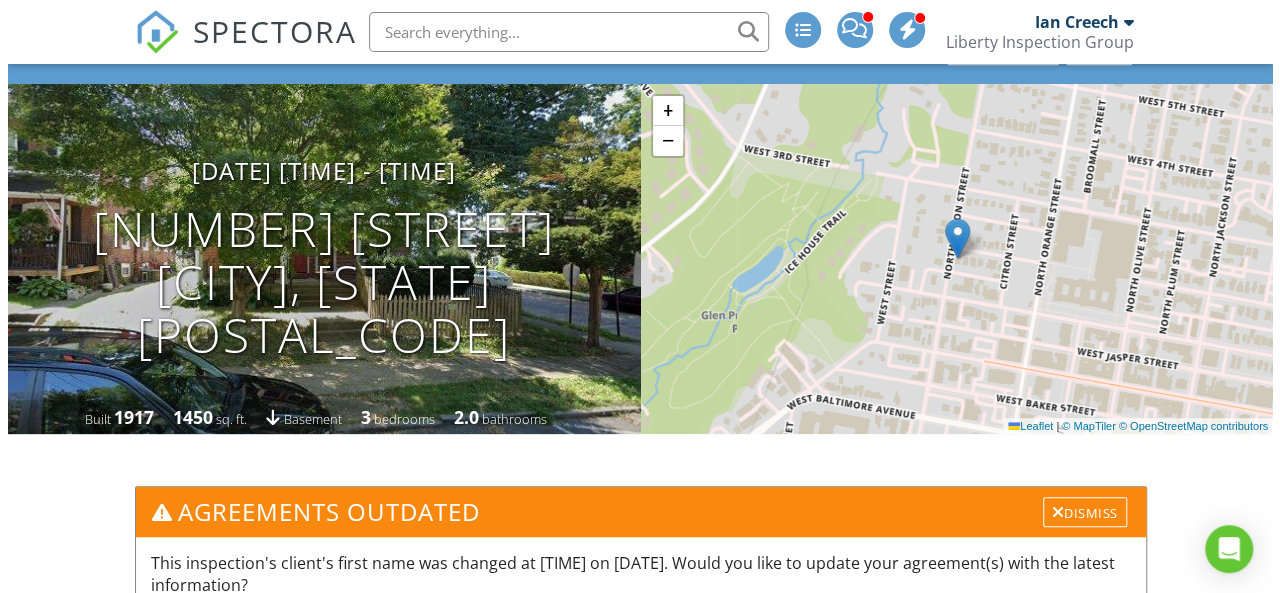 scroll, scrollTop: 0, scrollLeft: 0, axis: both 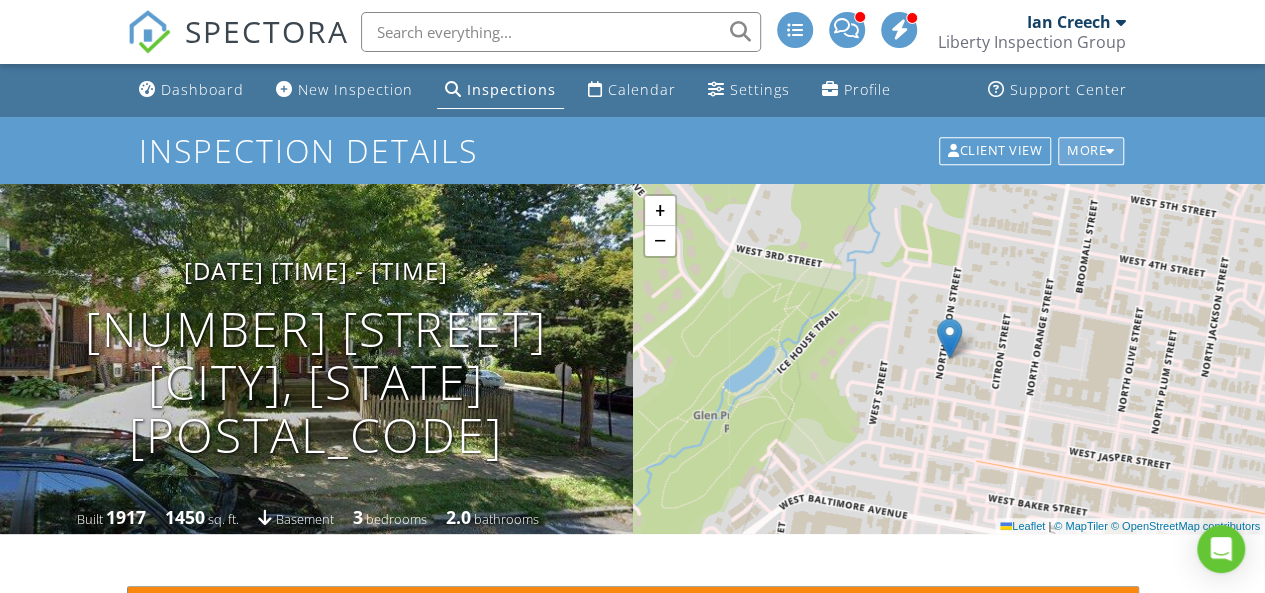 click on "More" at bounding box center (1091, 151) 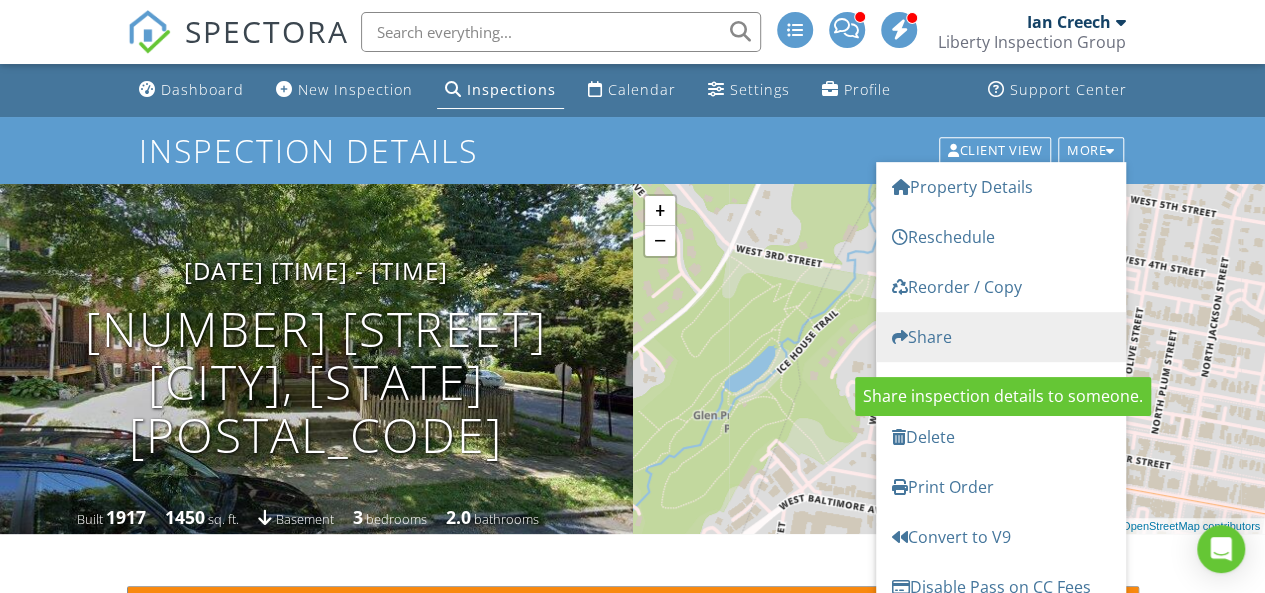 click on "Share" at bounding box center (1001, 337) 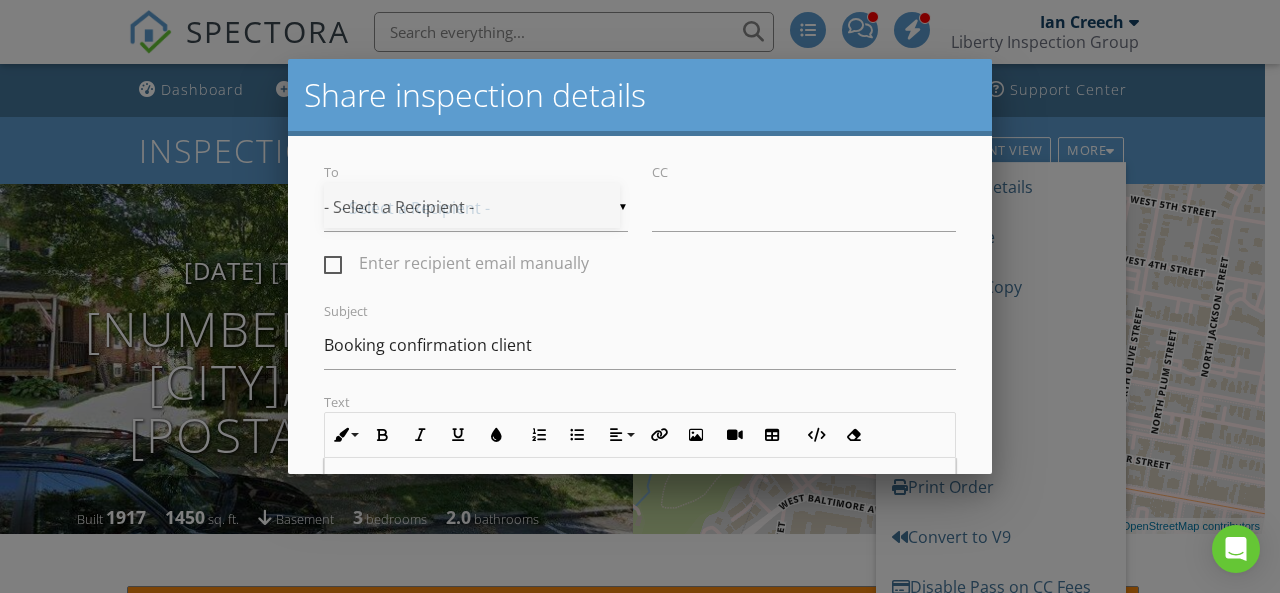 click on "▼ - Select a Recipient - - Select a Recipient - Bradley Good (Client) - Select a Recipient - Bradley Good (Client)" at bounding box center [476, 207] 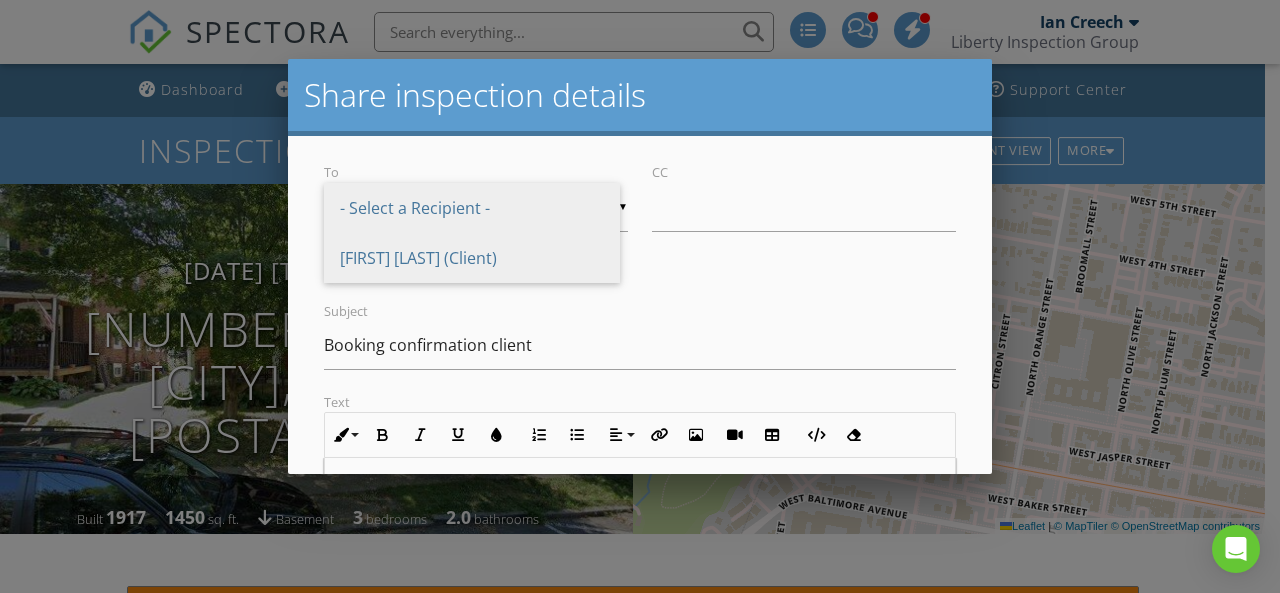 click on "[FIRST] [LAST] (Client)" at bounding box center (472, 208) 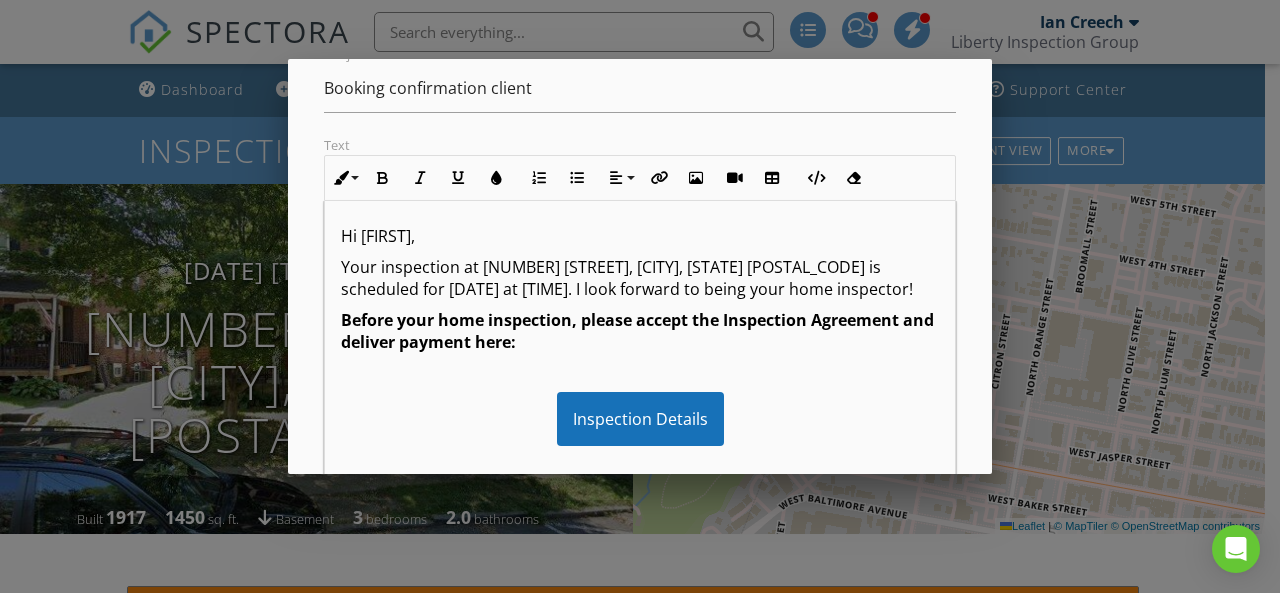 scroll, scrollTop: 300, scrollLeft: 0, axis: vertical 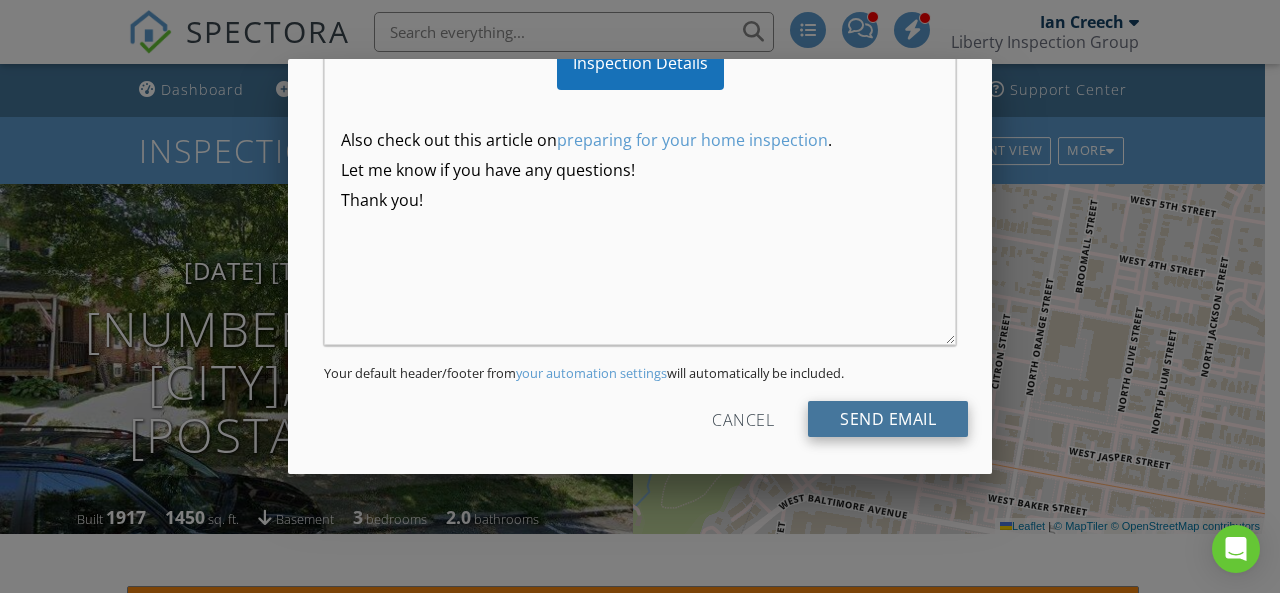 click on "Send Email" at bounding box center (888, 419) 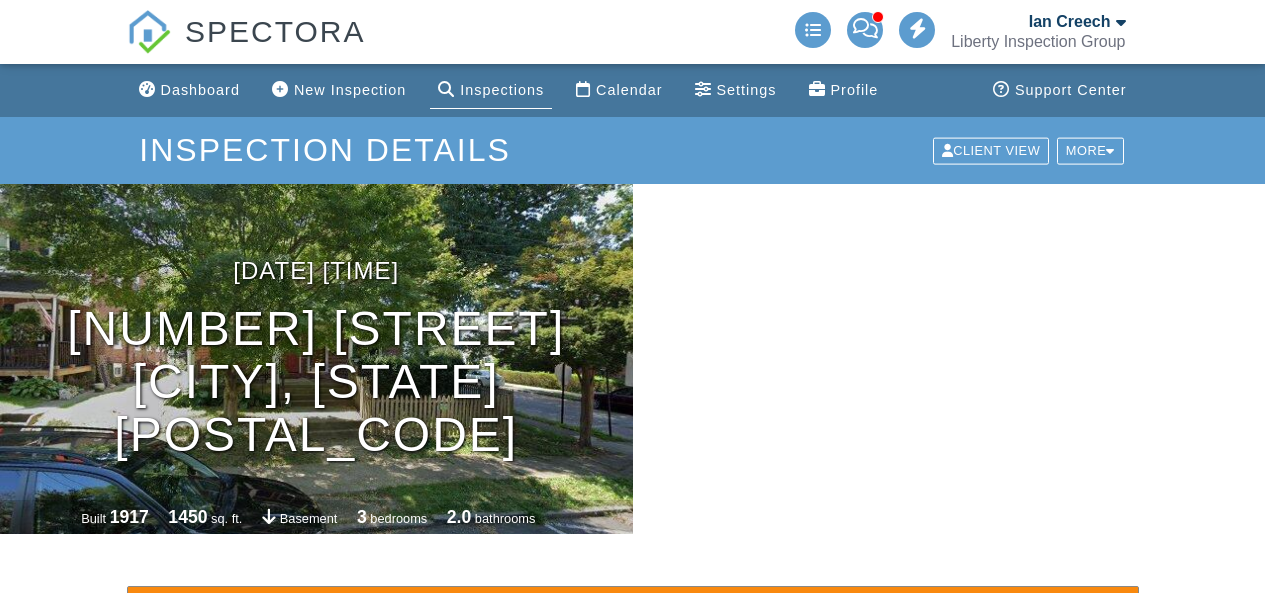 scroll, scrollTop: 0, scrollLeft: 0, axis: both 